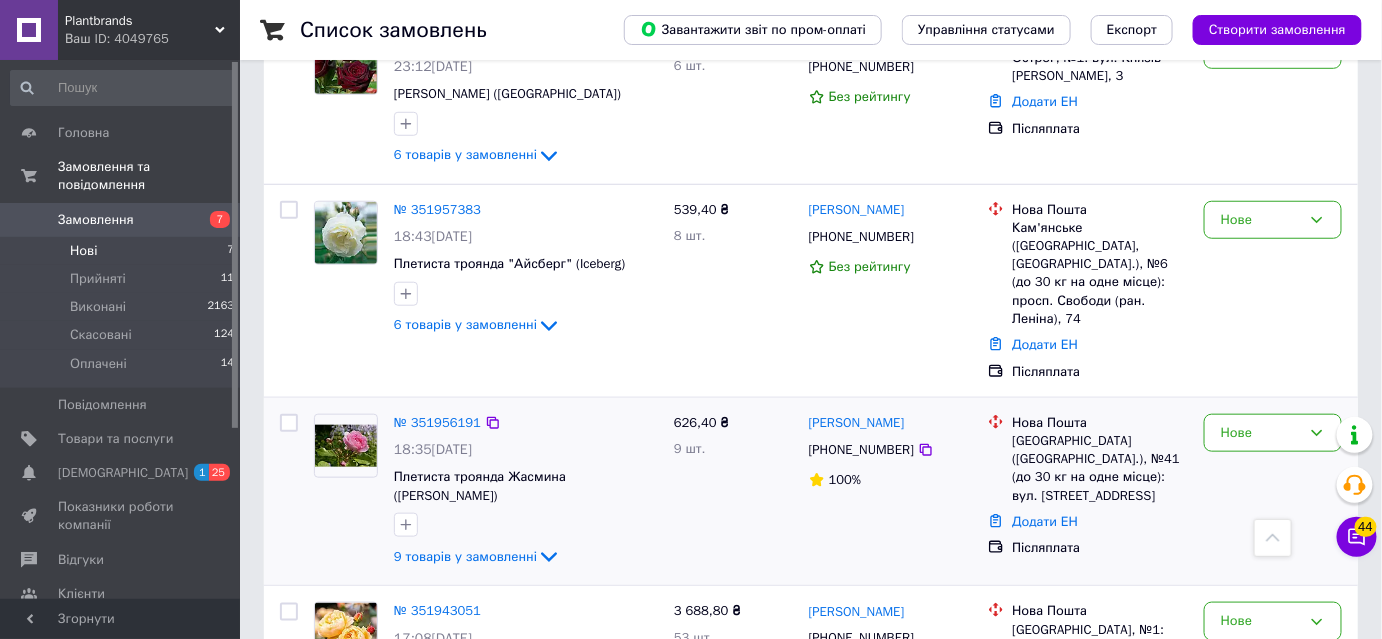 scroll, scrollTop: 363, scrollLeft: 0, axis: vertical 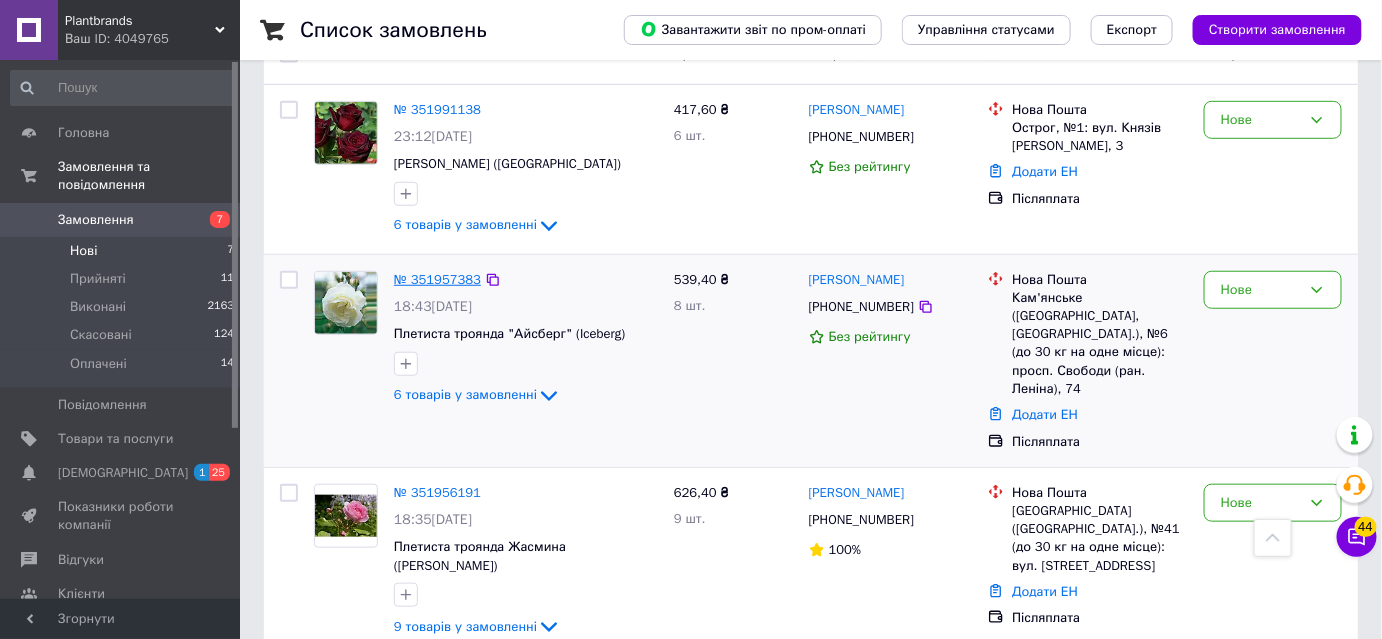 click on "№ 351957383" at bounding box center (437, 279) 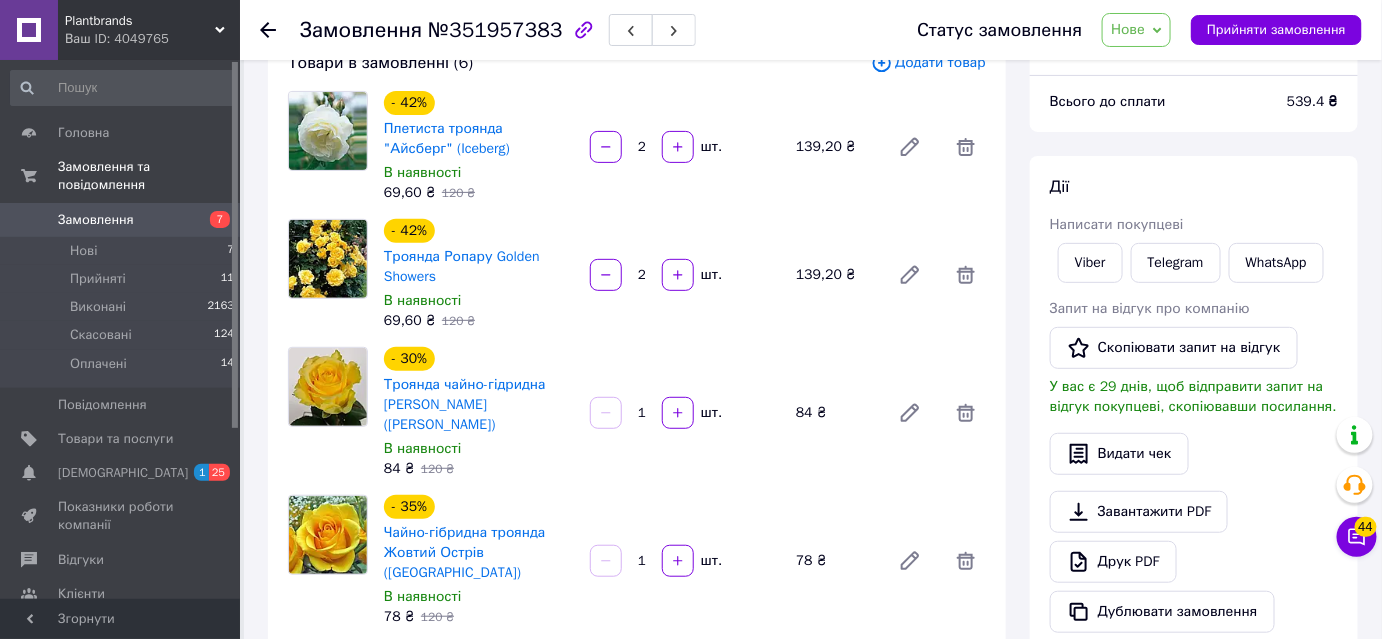 scroll, scrollTop: 90, scrollLeft: 0, axis: vertical 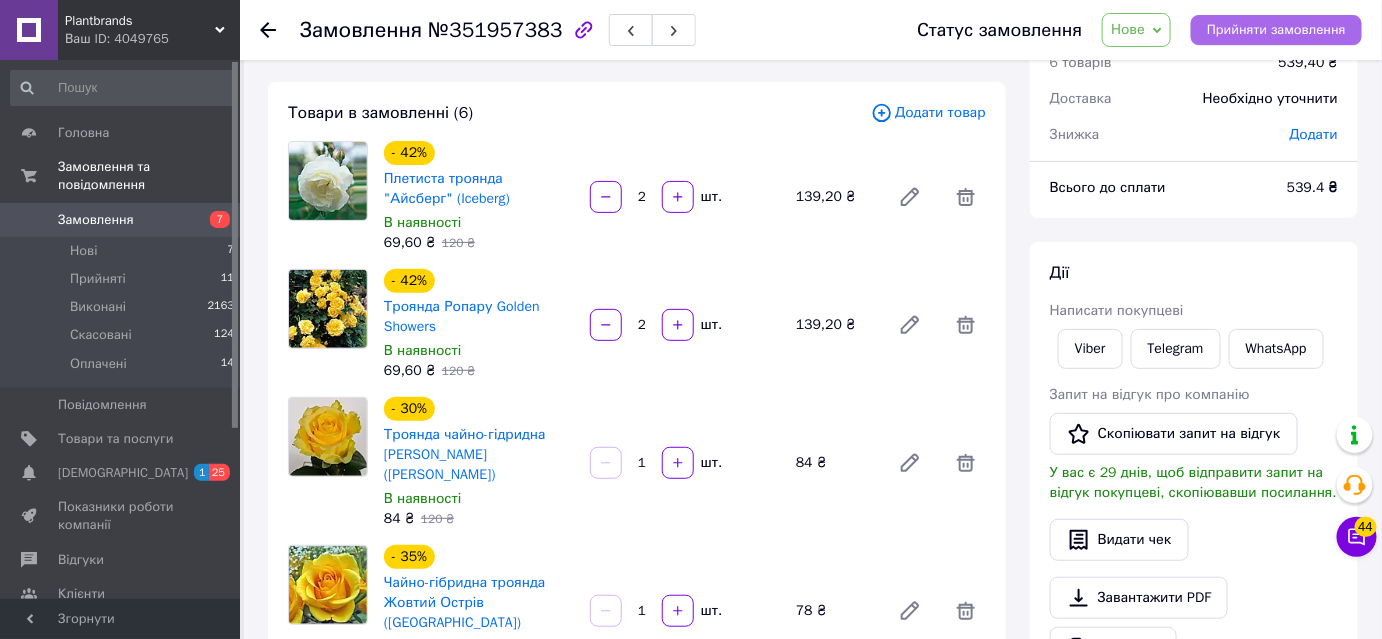 click on "Прийняти замовлення" at bounding box center [1276, 30] 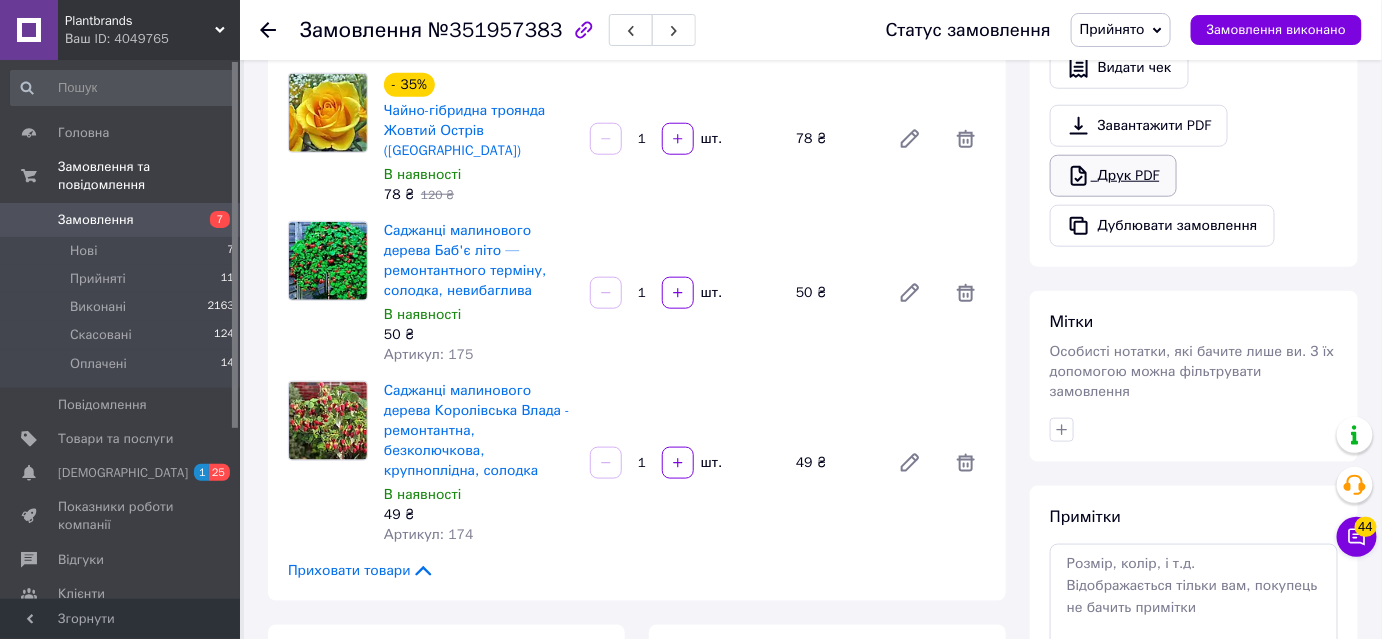 scroll, scrollTop: 454, scrollLeft: 0, axis: vertical 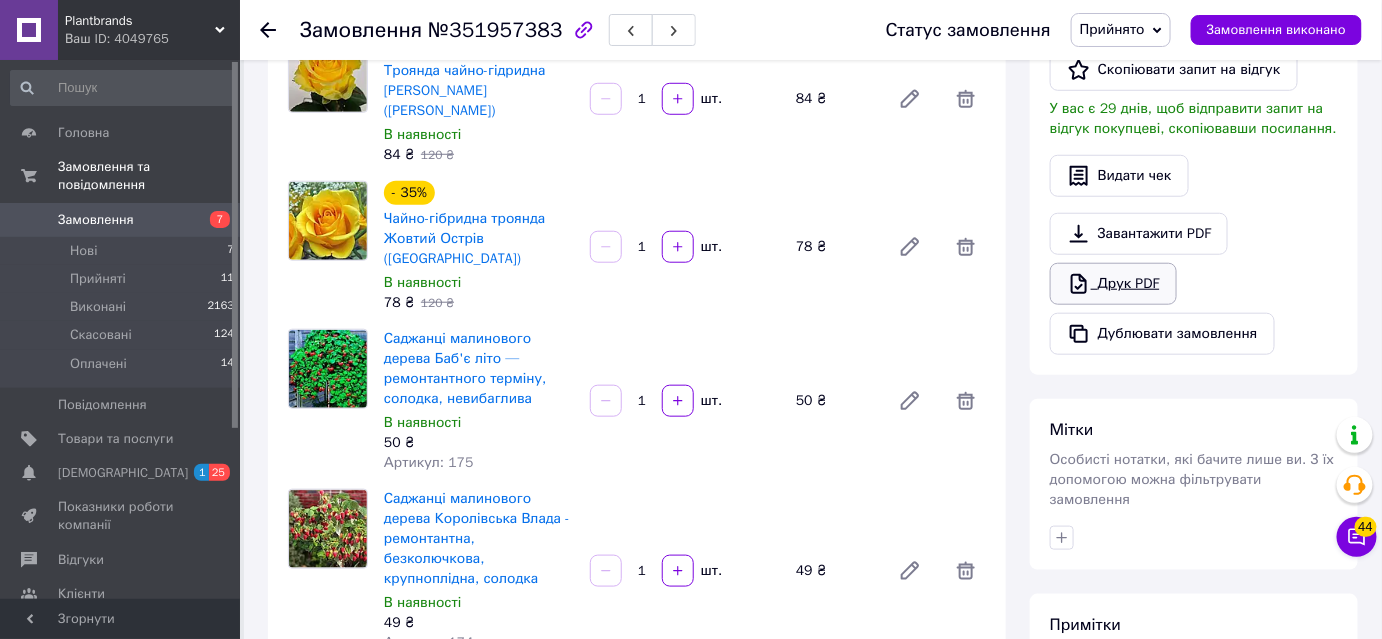 click on "Друк PDF" at bounding box center (1113, 284) 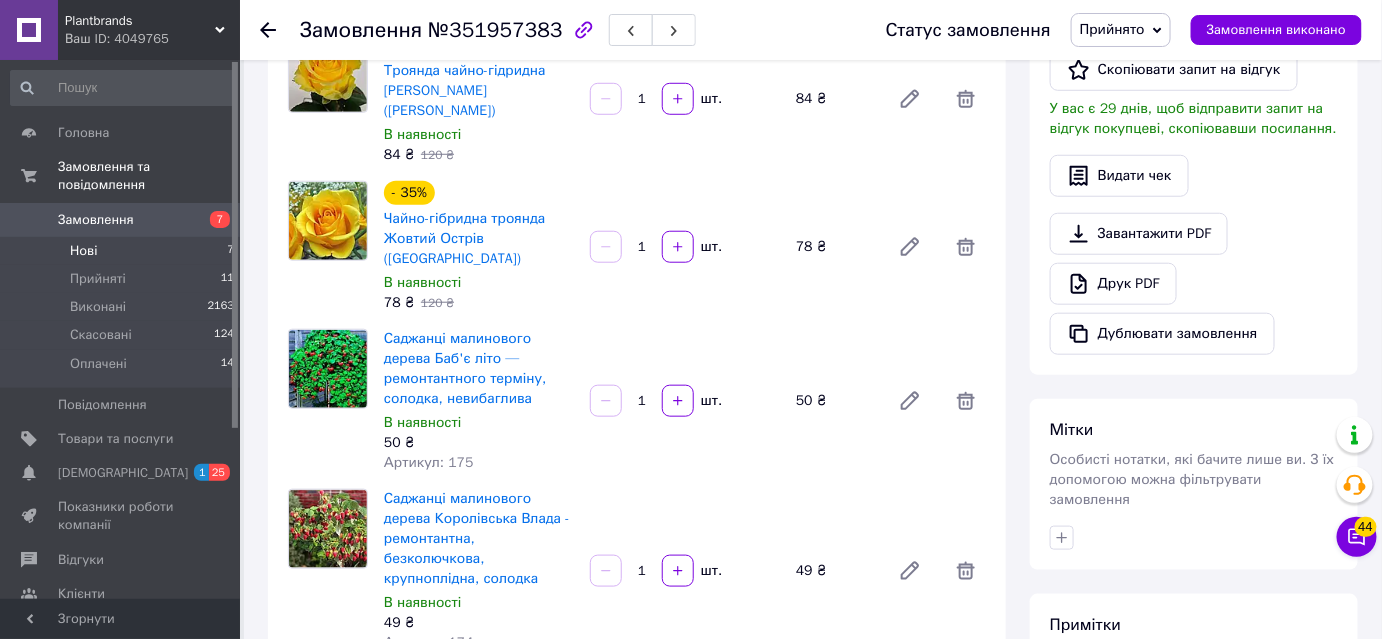 click on "Нові 7" at bounding box center (123, 251) 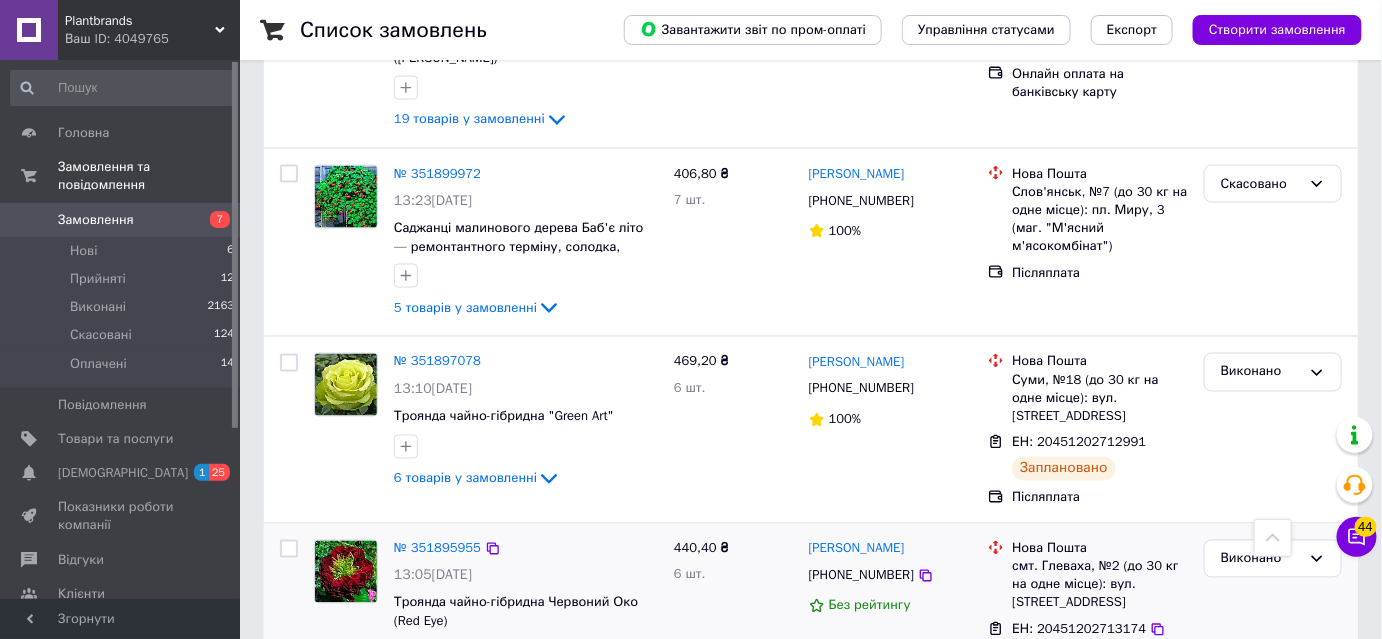 scroll, scrollTop: 909, scrollLeft: 0, axis: vertical 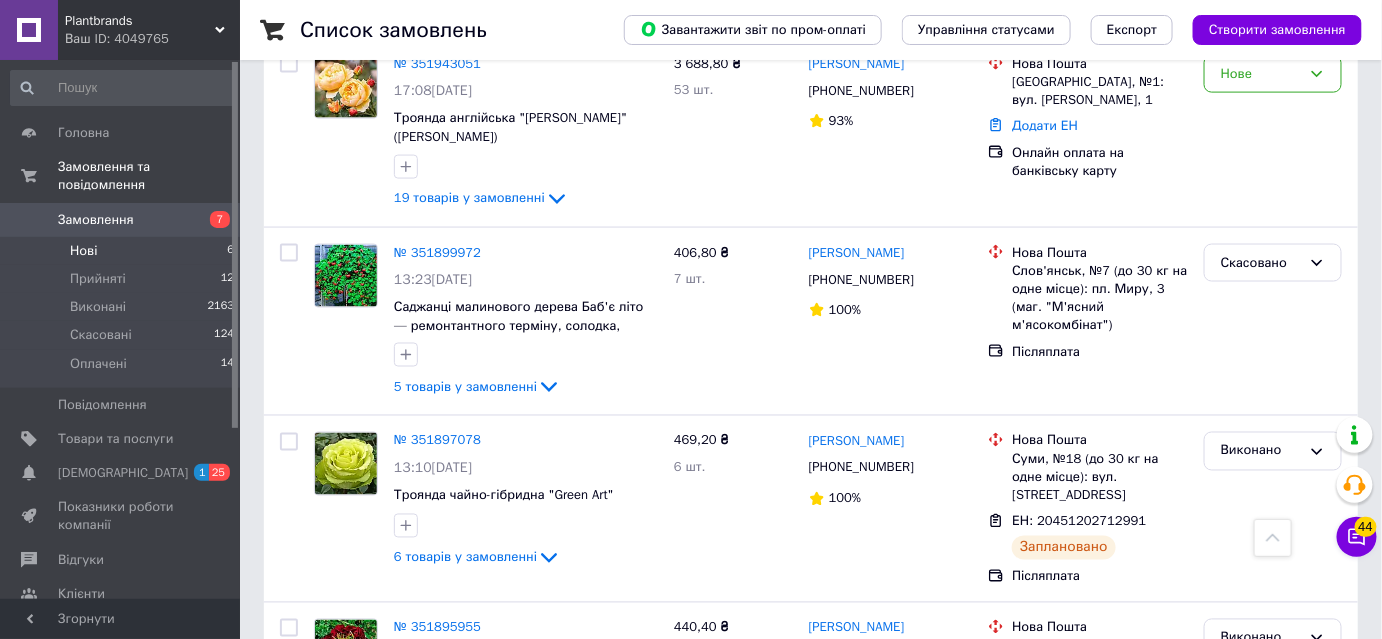 drag, startPoint x: 120, startPoint y: 213, endPoint x: 127, endPoint y: 228, distance: 16.552946 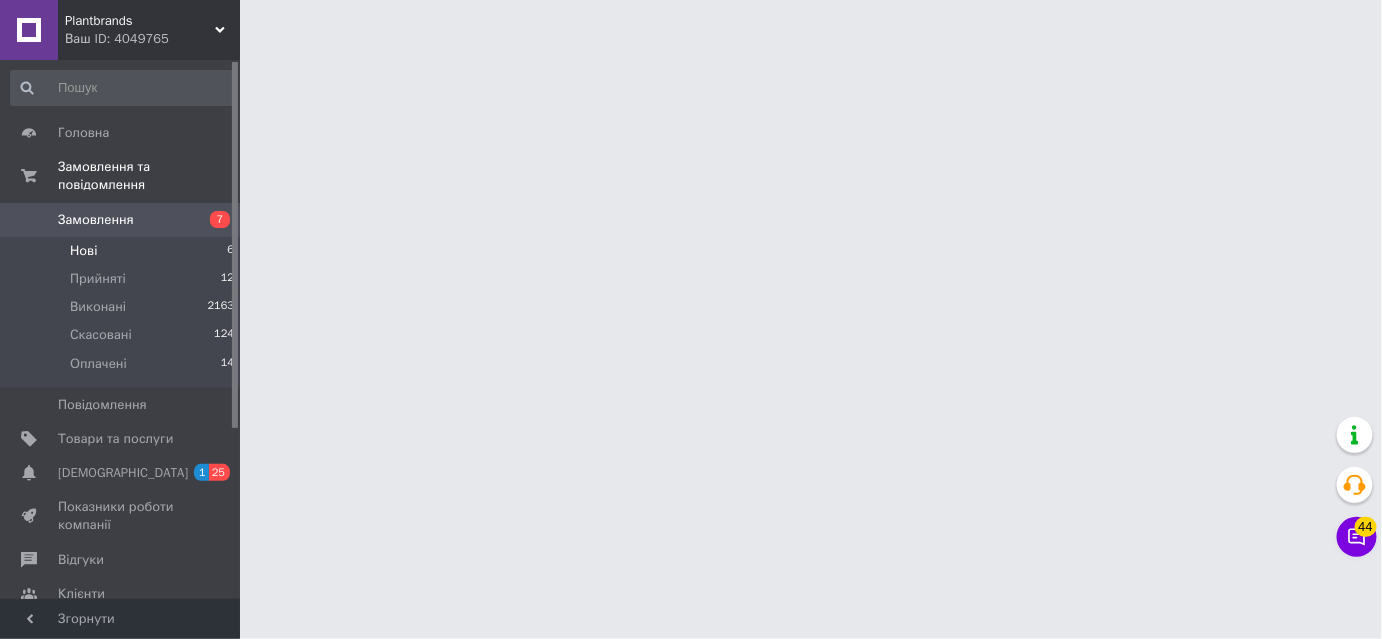 scroll, scrollTop: 0, scrollLeft: 0, axis: both 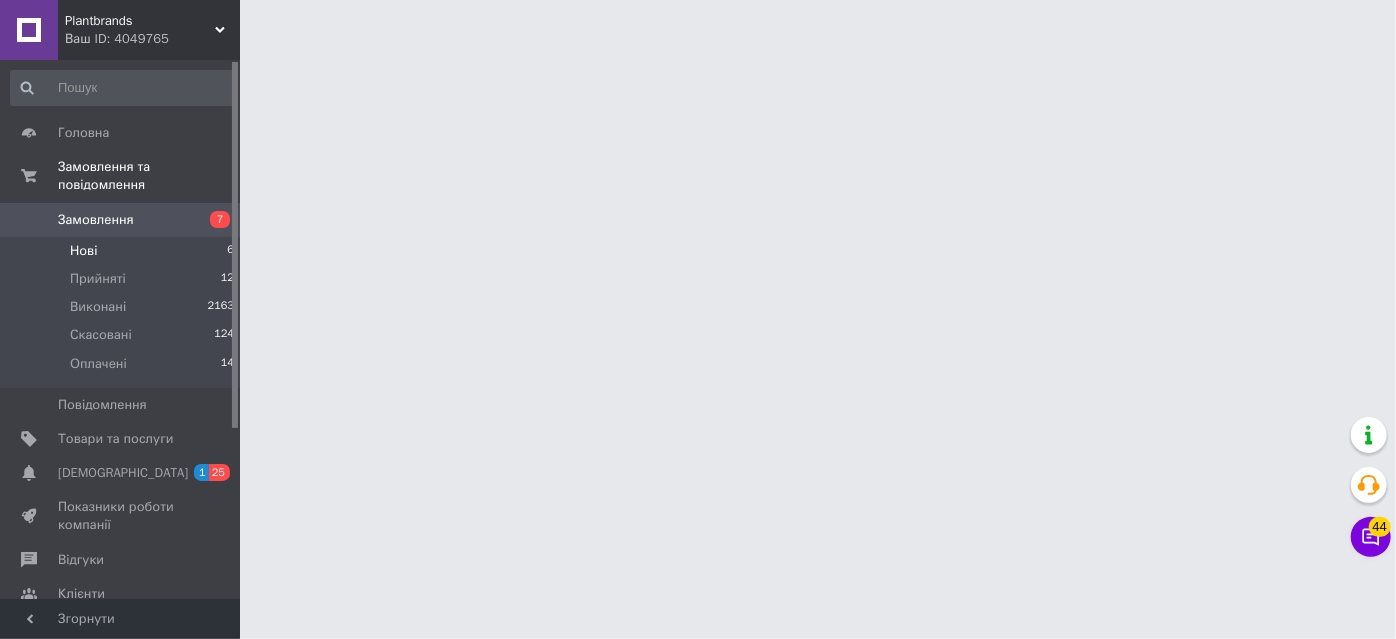 click on "Нові 6" at bounding box center (123, 251) 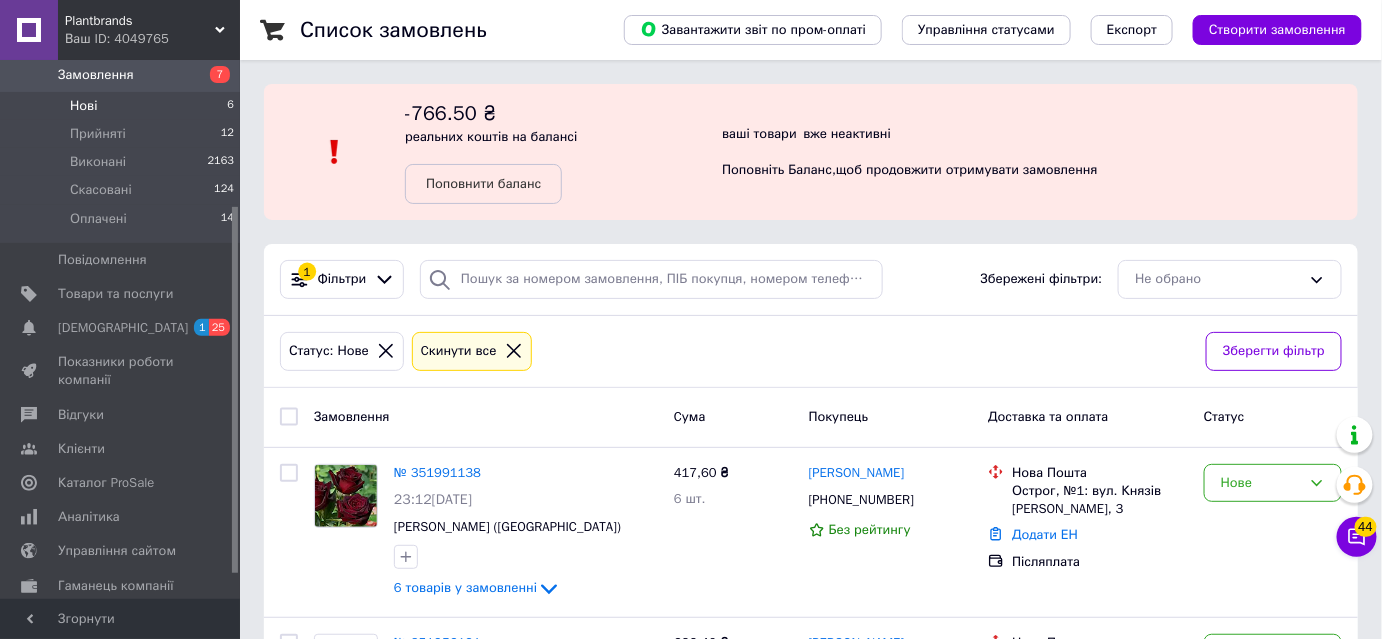 scroll, scrollTop: 250, scrollLeft: 0, axis: vertical 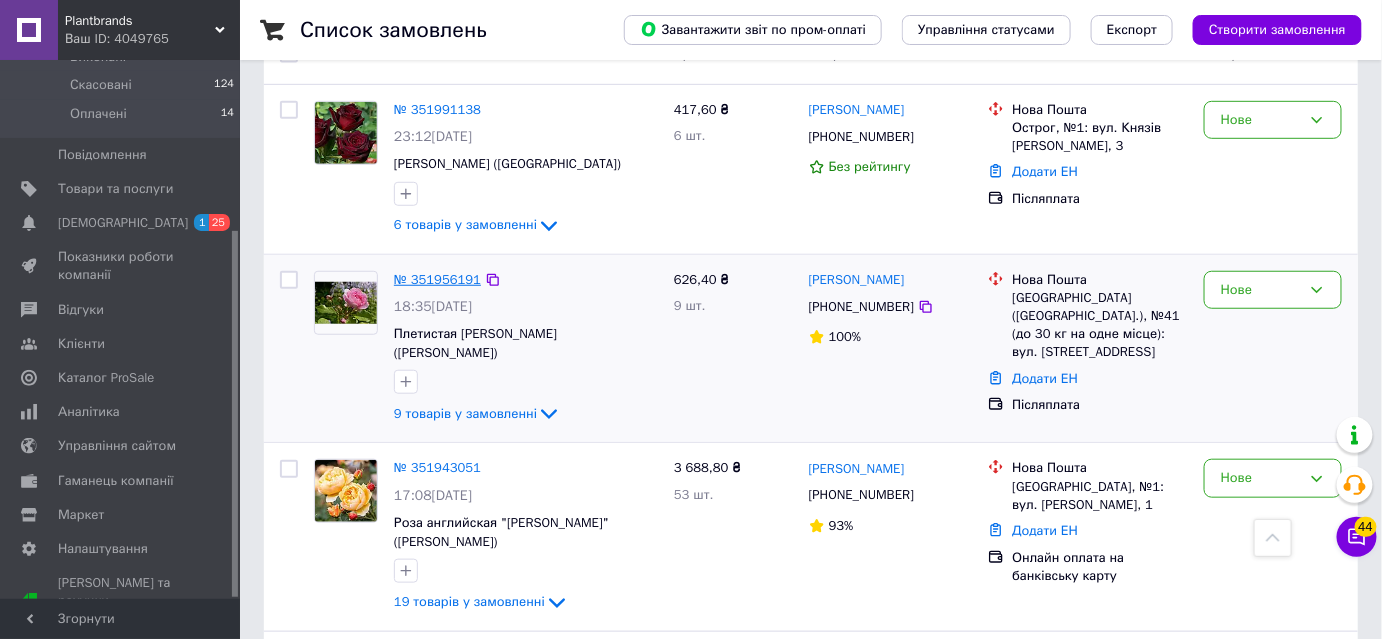 click on "№ 351956191" at bounding box center [437, 279] 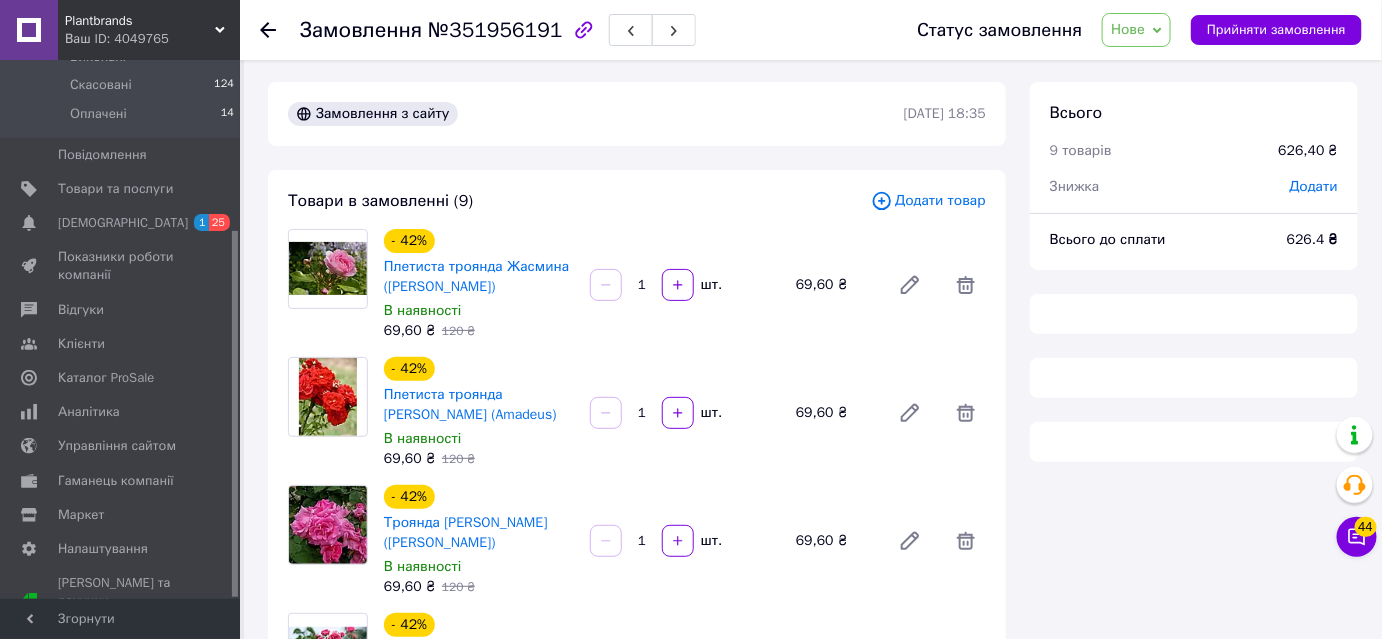 scroll, scrollTop: 0, scrollLeft: 0, axis: both 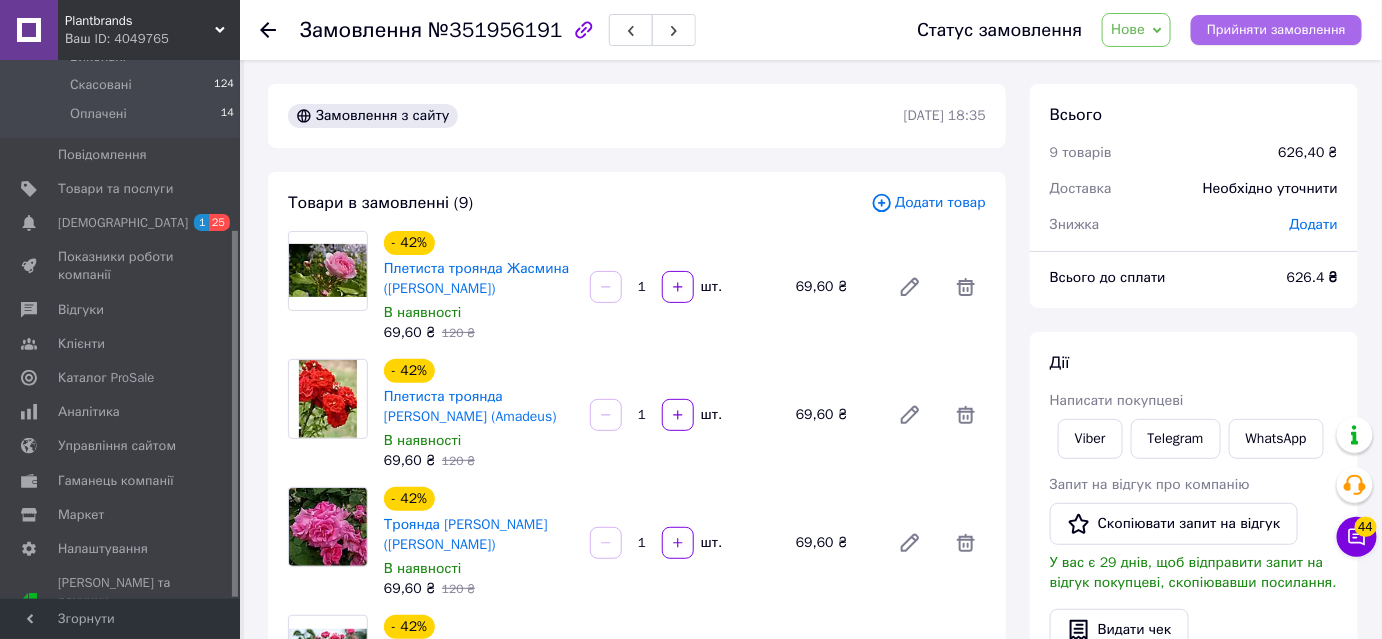 click on "Прийняти замовлення" at bounding box center [1276, 30] 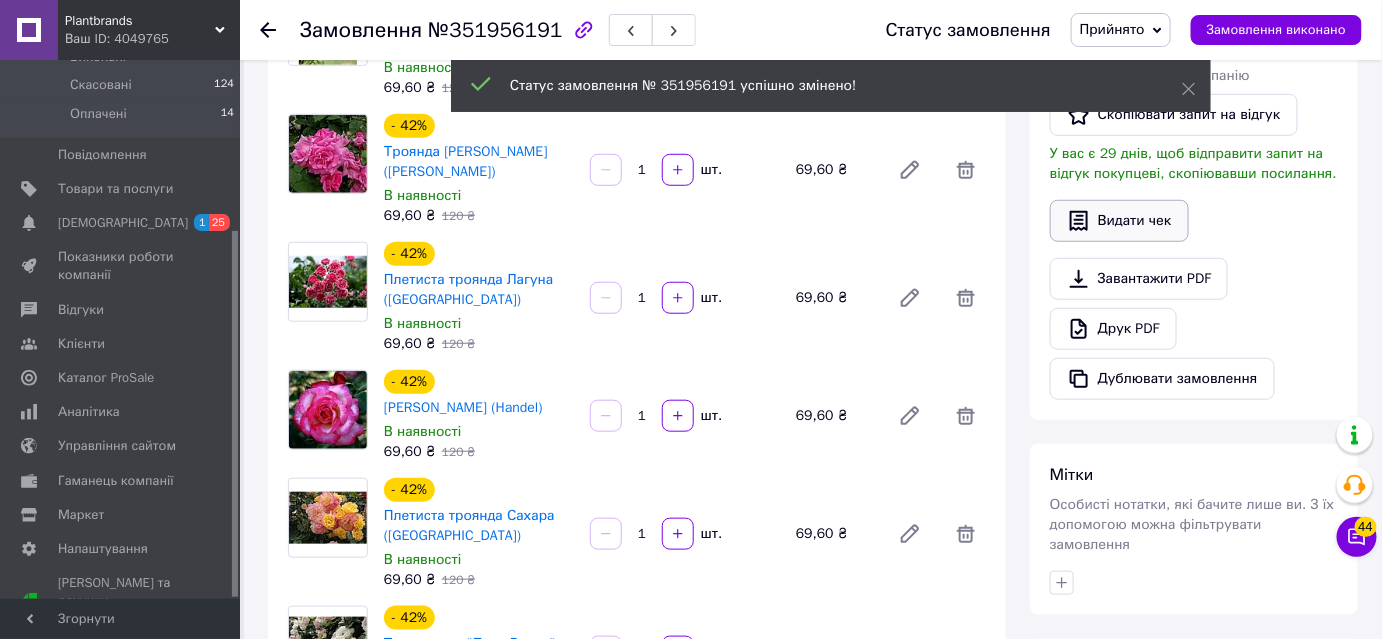 scroll, scrollTop: 272, scrollLeft: 0, axis: vertical 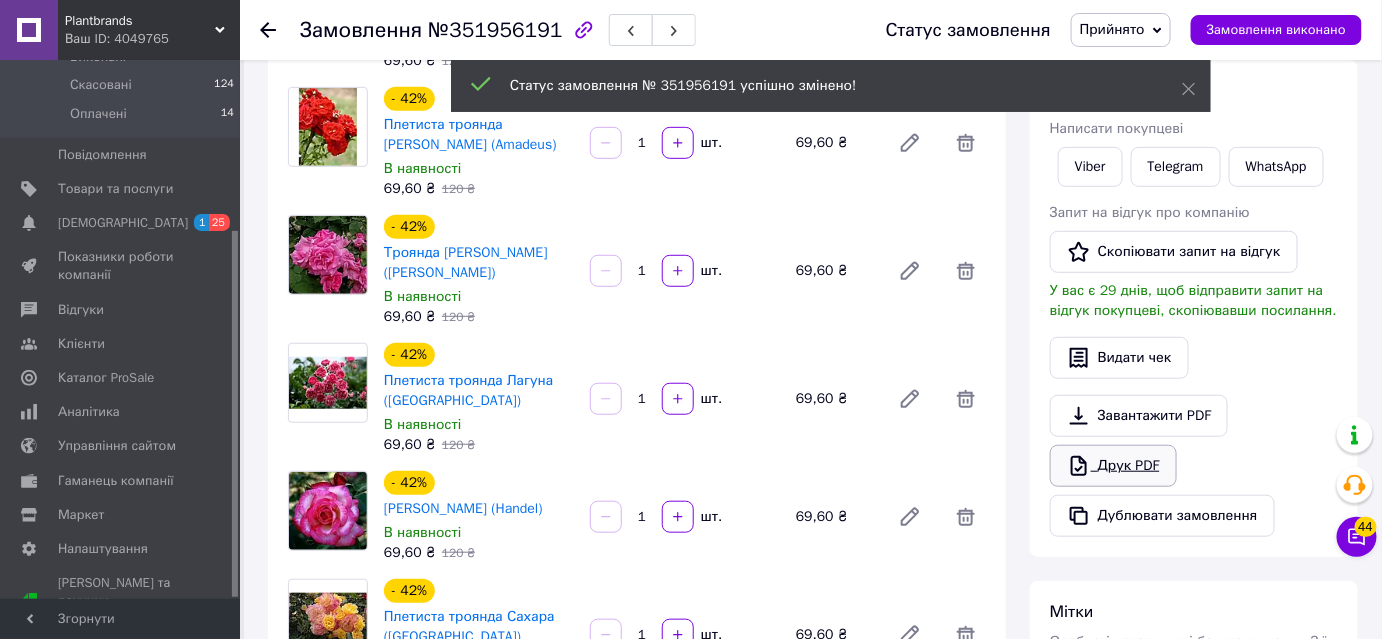click on "Друк PDF" at bounding box center (1113, 466) 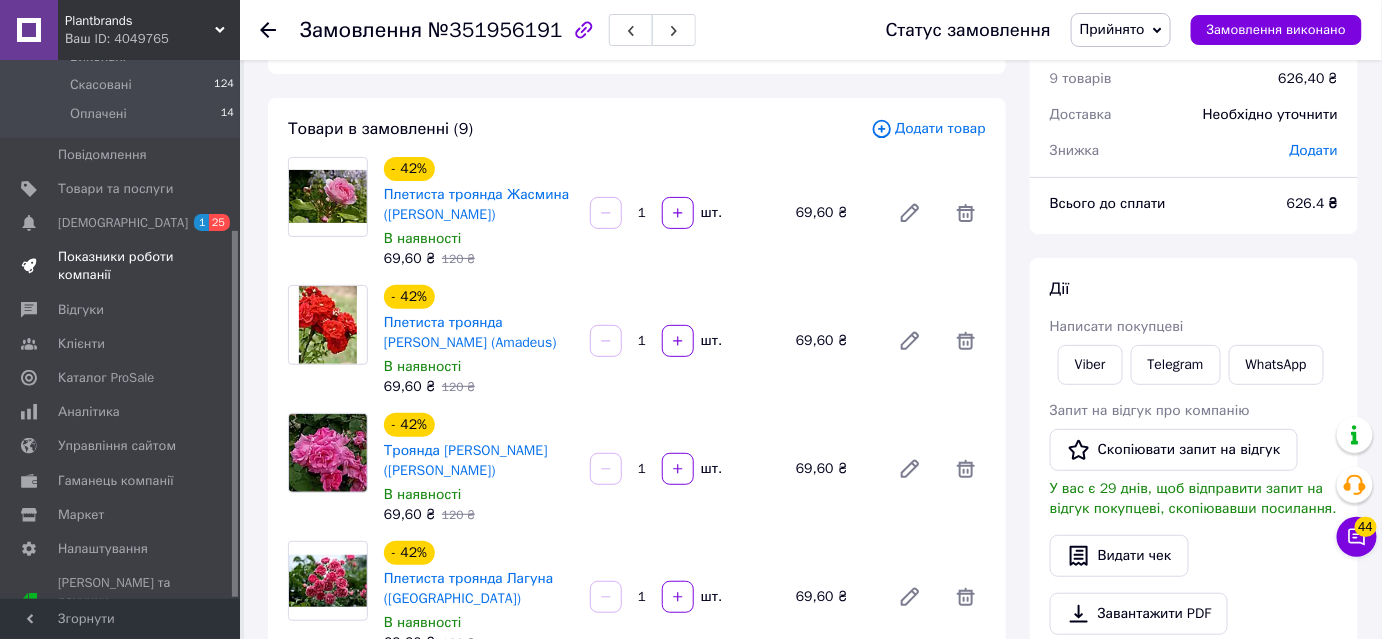 scroll, scrollTop: 0, scrollLeft: 0, axis: both 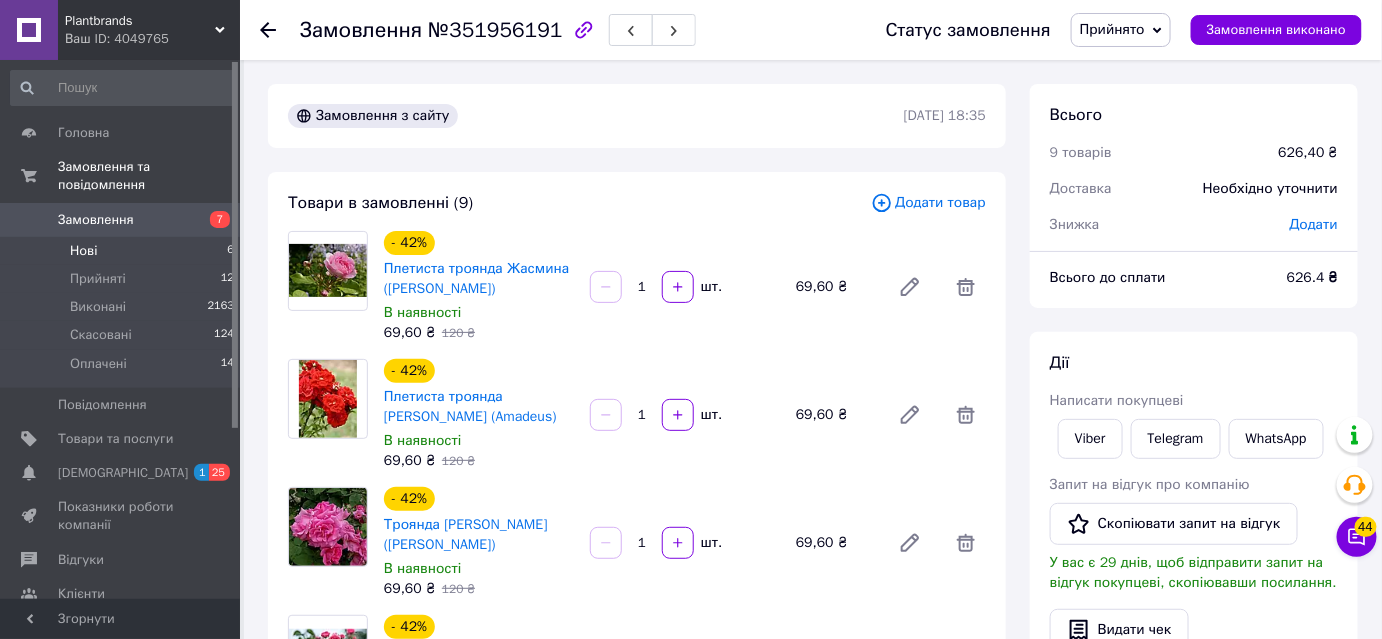 click on "Нові 6" at bounding box center (123, 251) 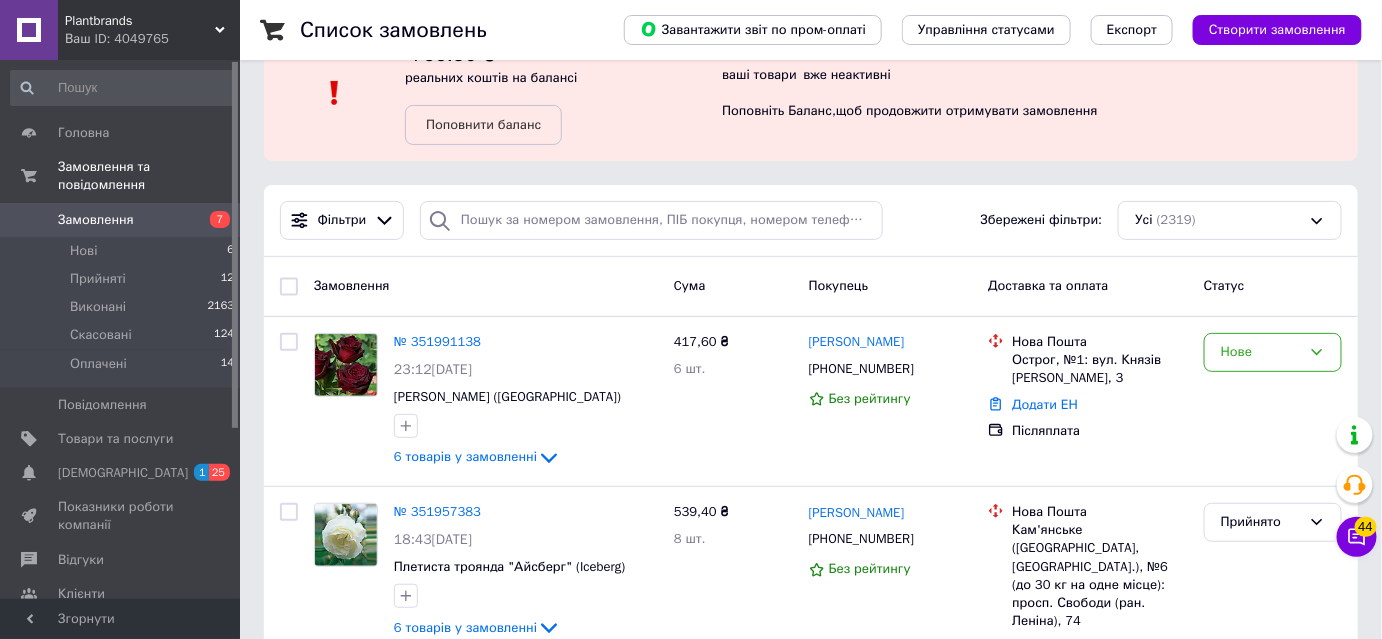scroll, scrollTop: 90, scrollLeft: 0, axis: vertical 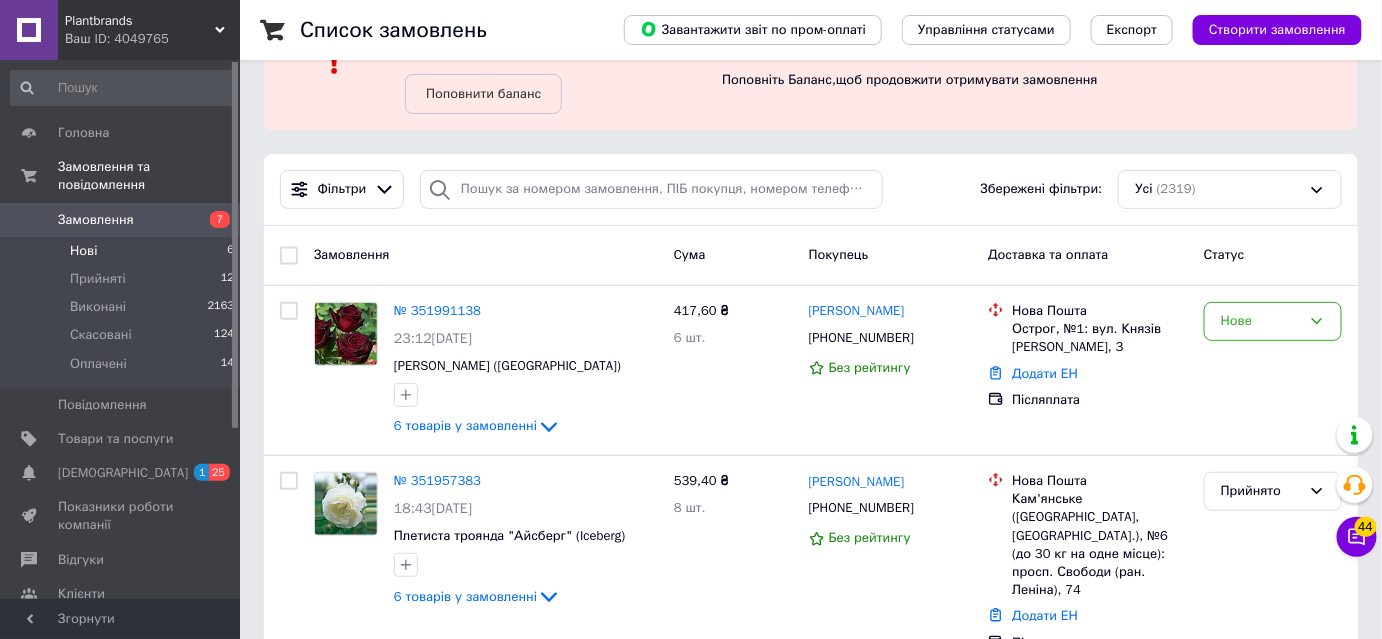 click on "Нові 6" at bounding box center [123, 251] 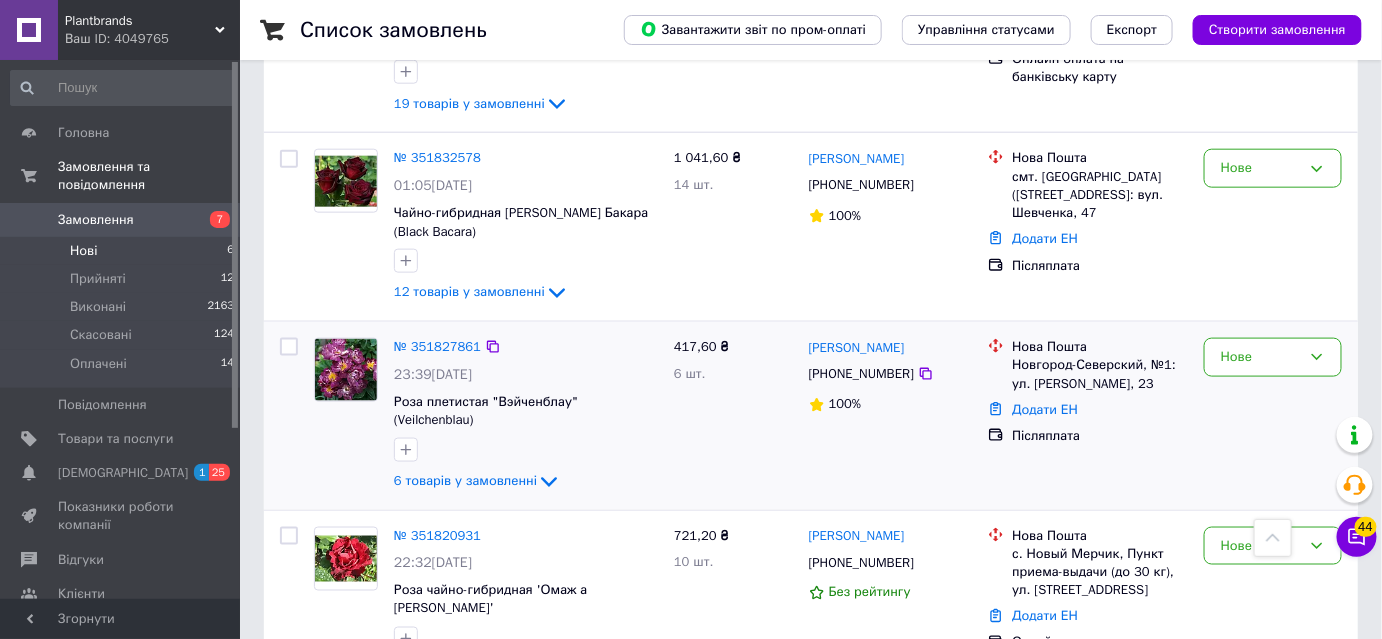 scroll, scrollTop: 704, scrollLeft: 0, axis: vertical 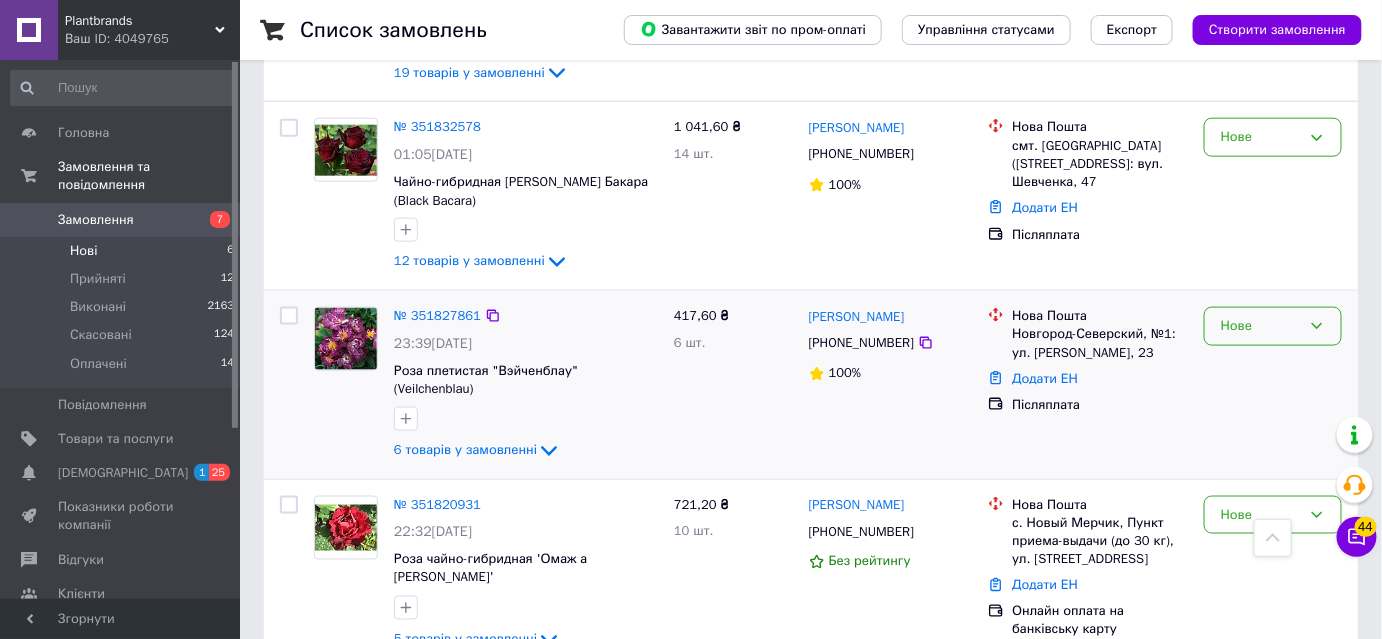 click on "Нове" at bounding box center (1261, 326) 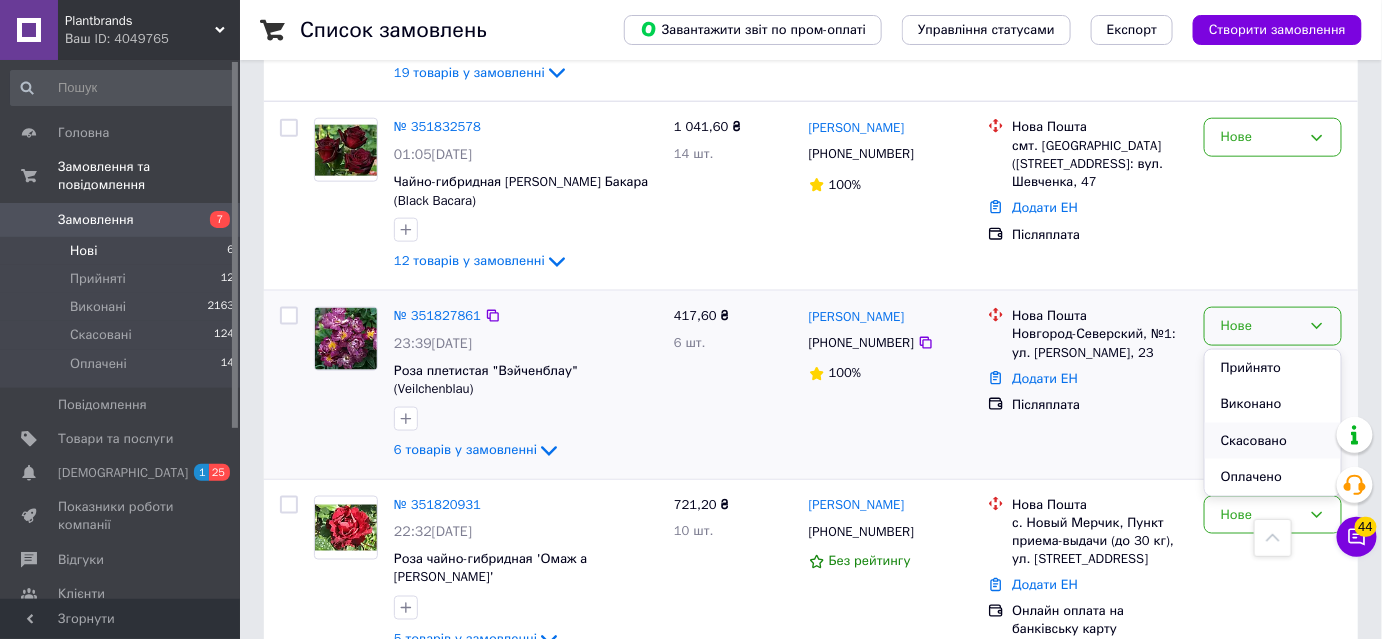 click on "Скасовано" at bounding box center [1273, 441] 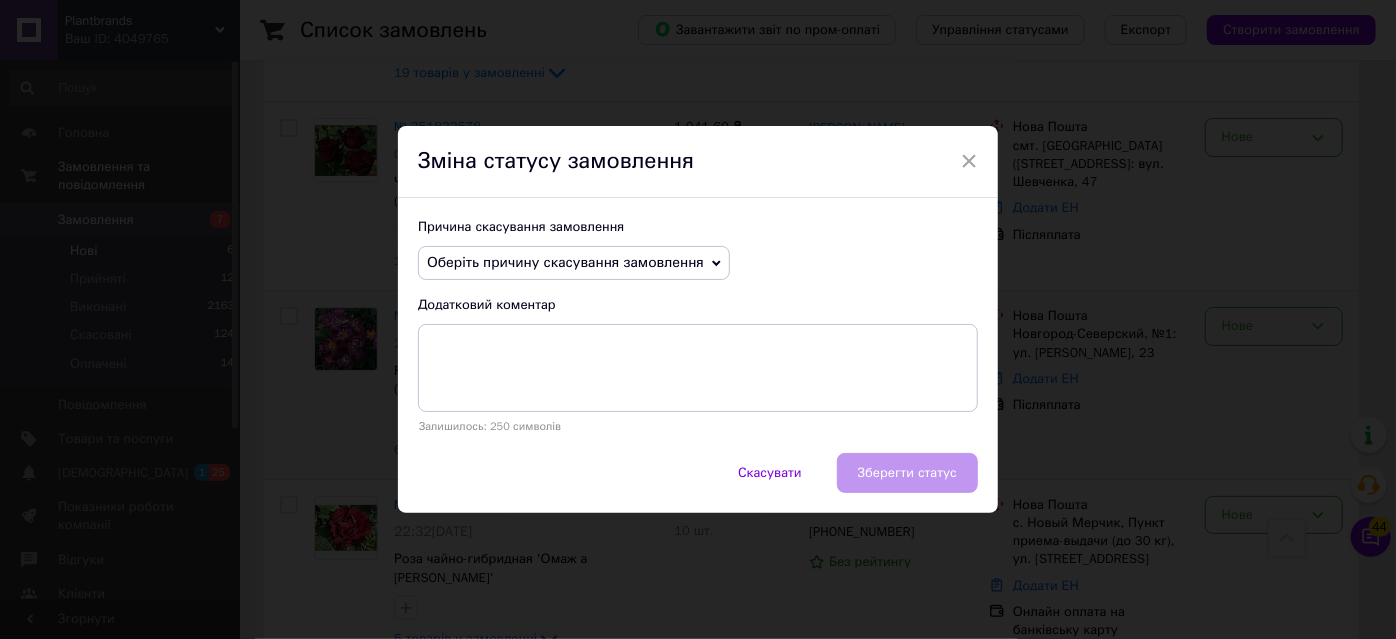 click on "Оберіть причину скасування замовлення" at bounding box center [565, 262] 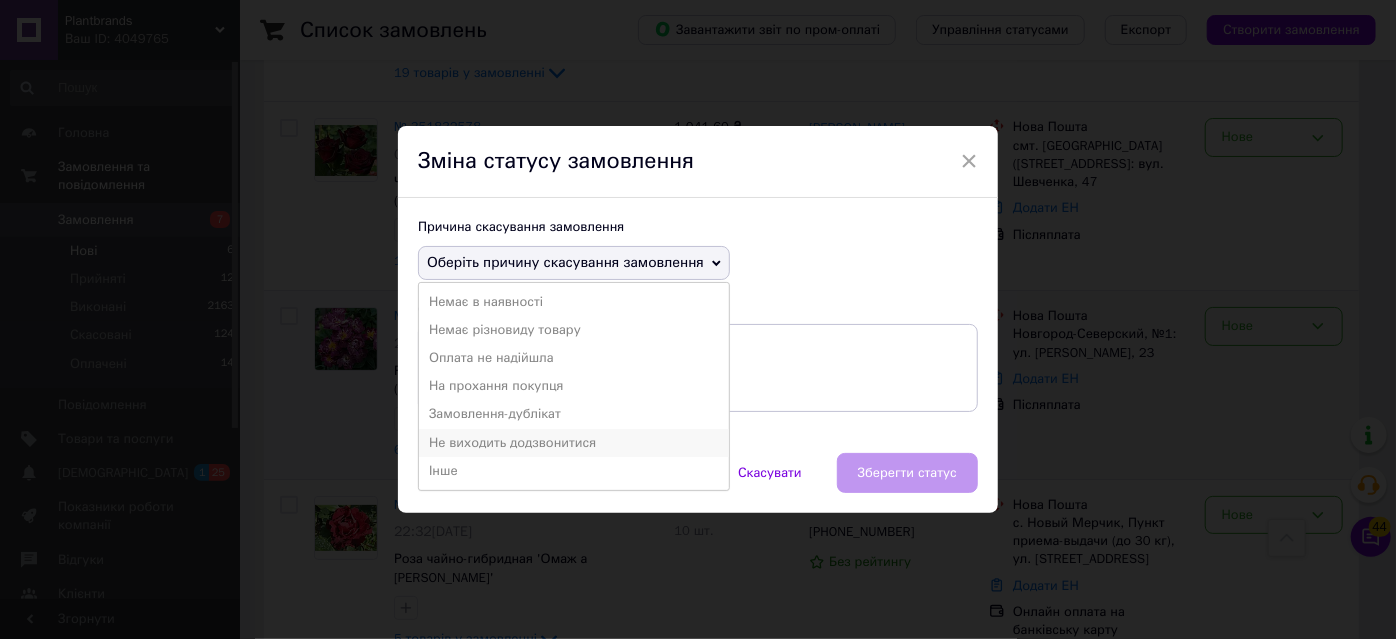 click on "Не виходить додзвонитися" at bounding box center [574, 443] 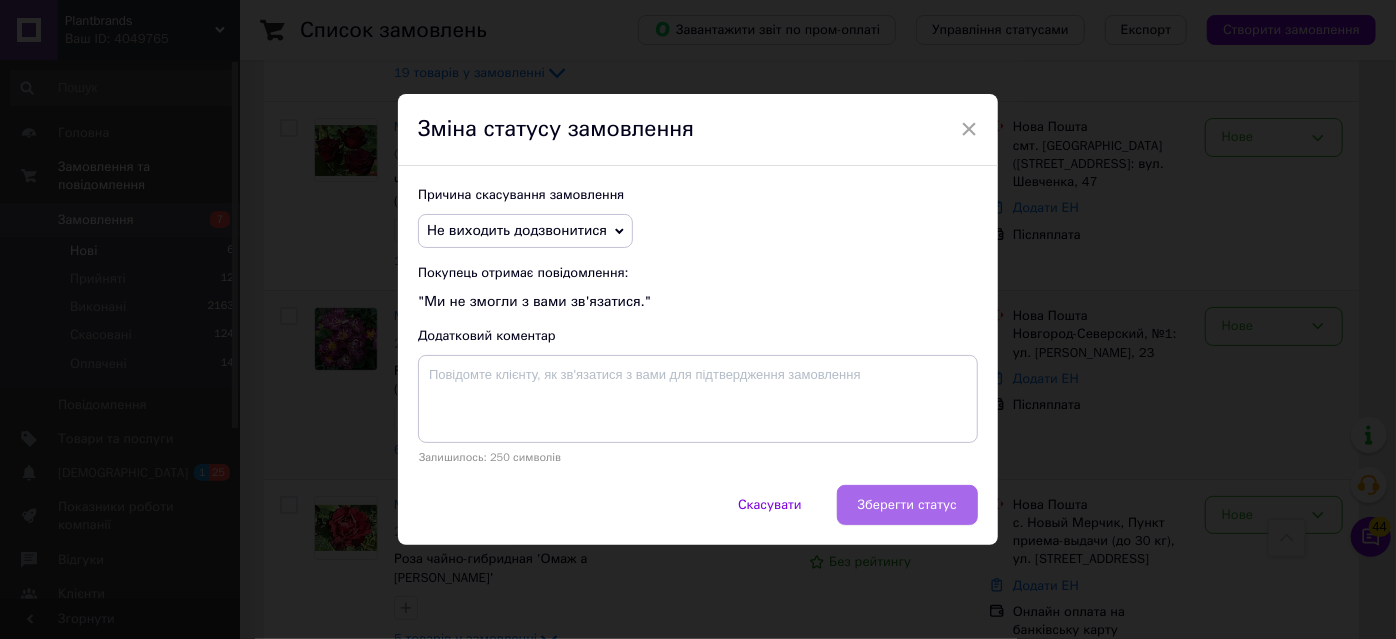 click on "Зберегти статус" at bounding box center [907, 505] 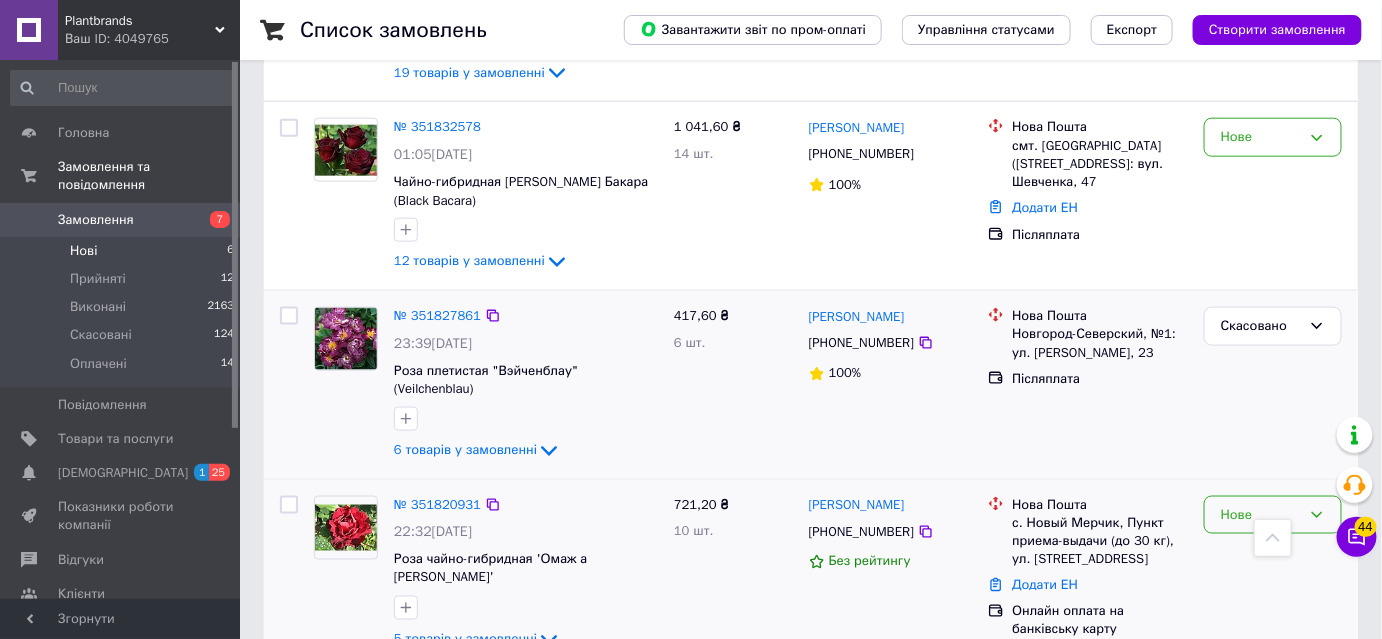 click on "Нове" at bounding box center [1273, 515] 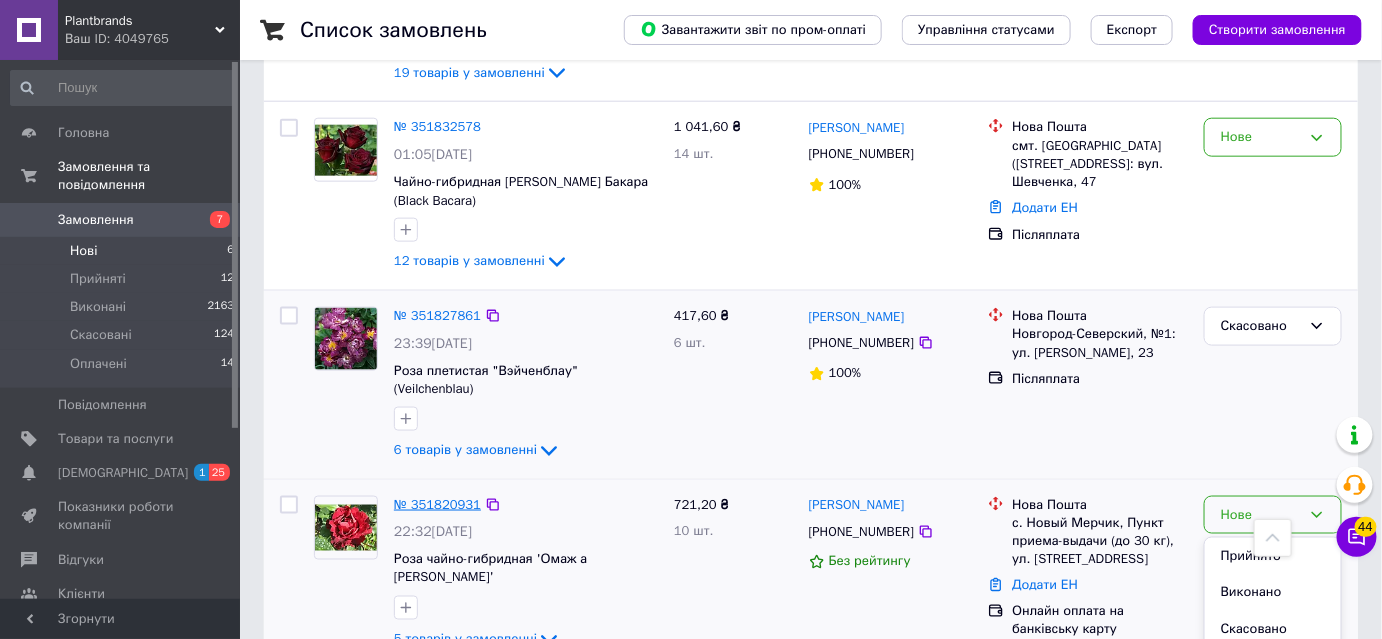 click on "№ 351820931" at bounding box center (437, 504) 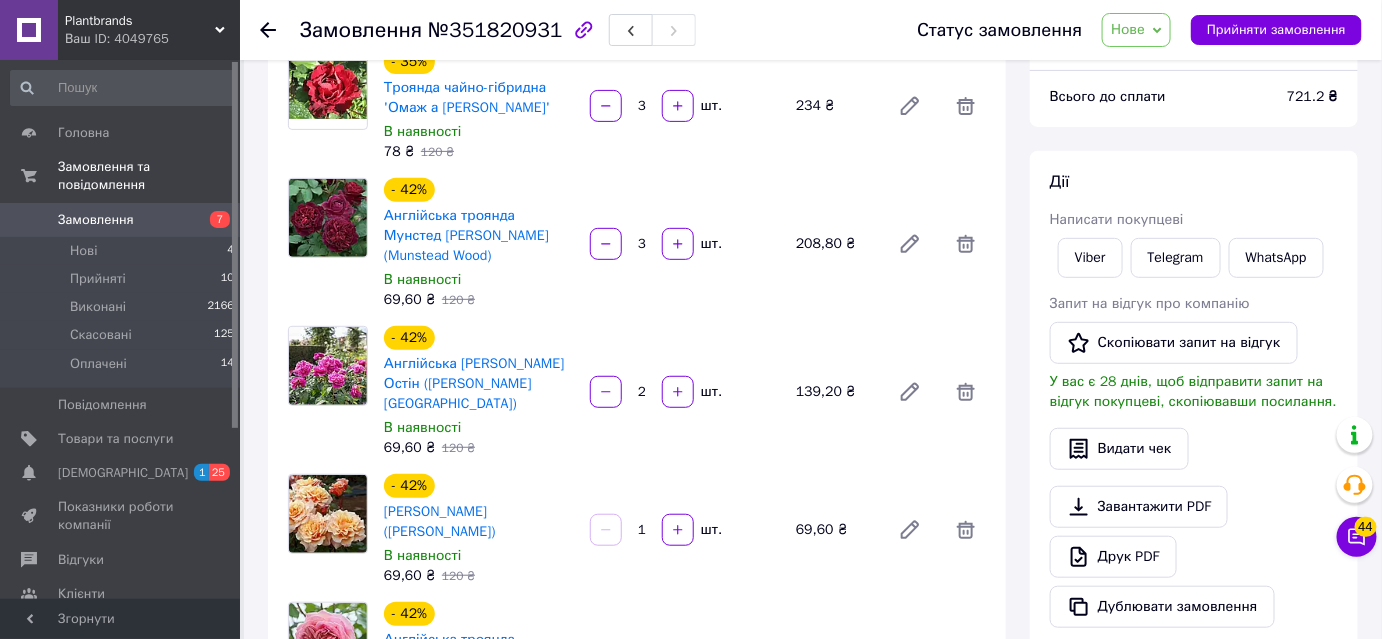 scroll, scrollTop: 0, scrollLeft: 0, axis: both 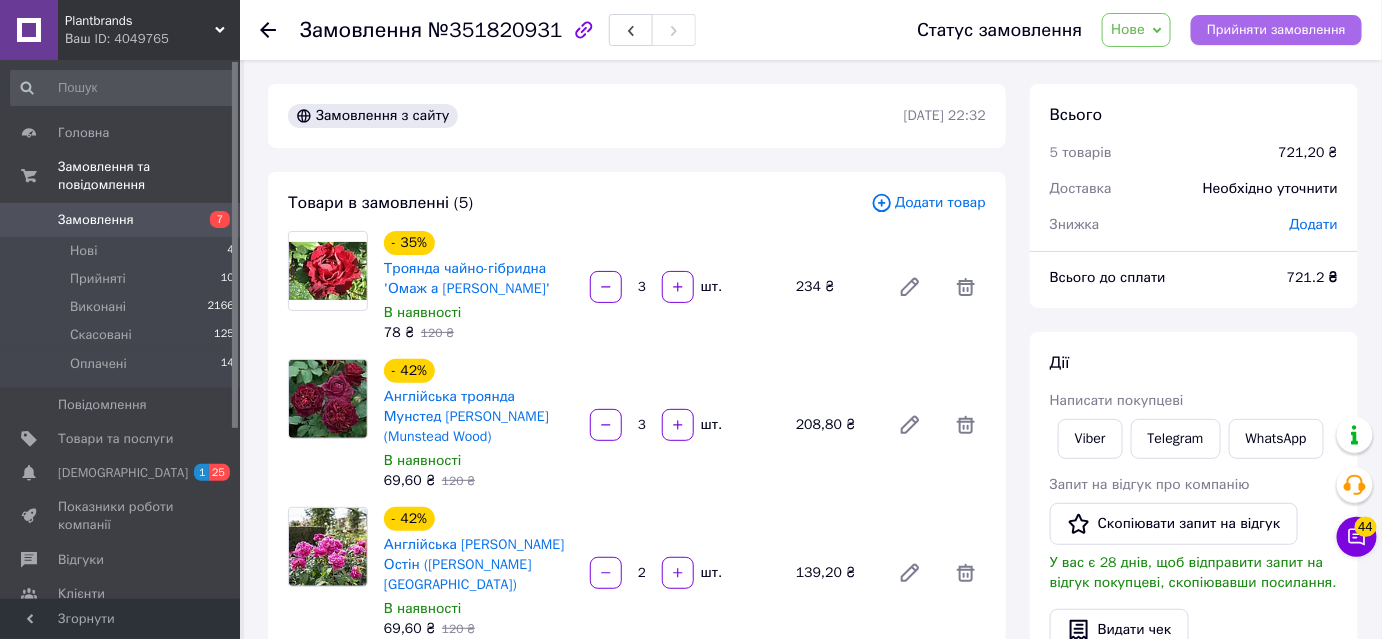 click on "Прийняти замовлення" at bounding box center [1276, 30] 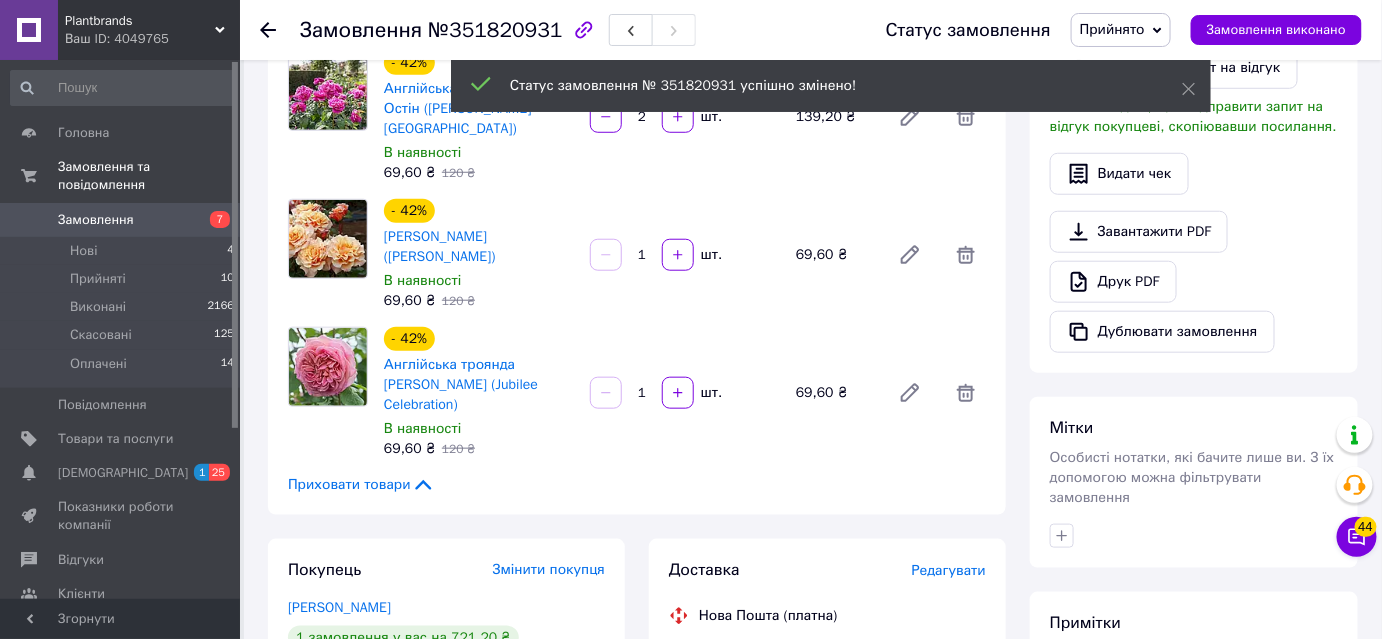 scroll, scrollTop: 454, scrollLeft: 0, axis: vertical 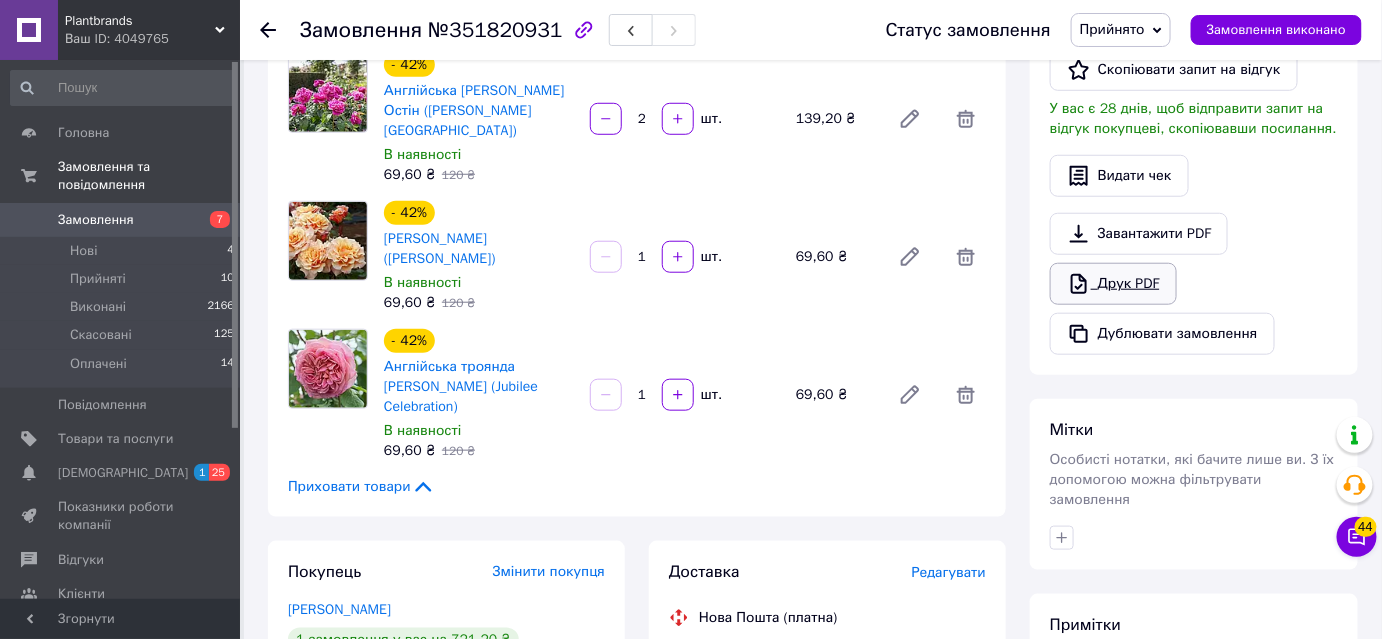 click on "Друк PDF" at bounding box center [1113, 284] 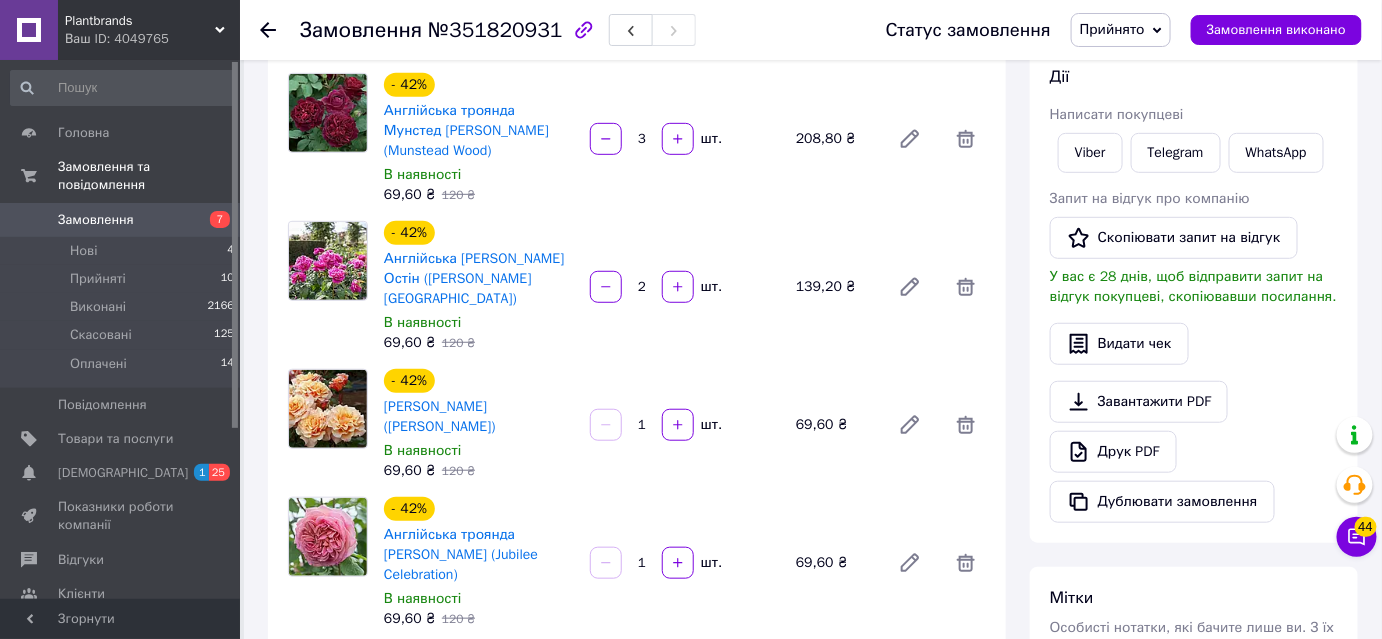 scroll, scrollTop: 181, scrollLeft: 0, axis: vertical 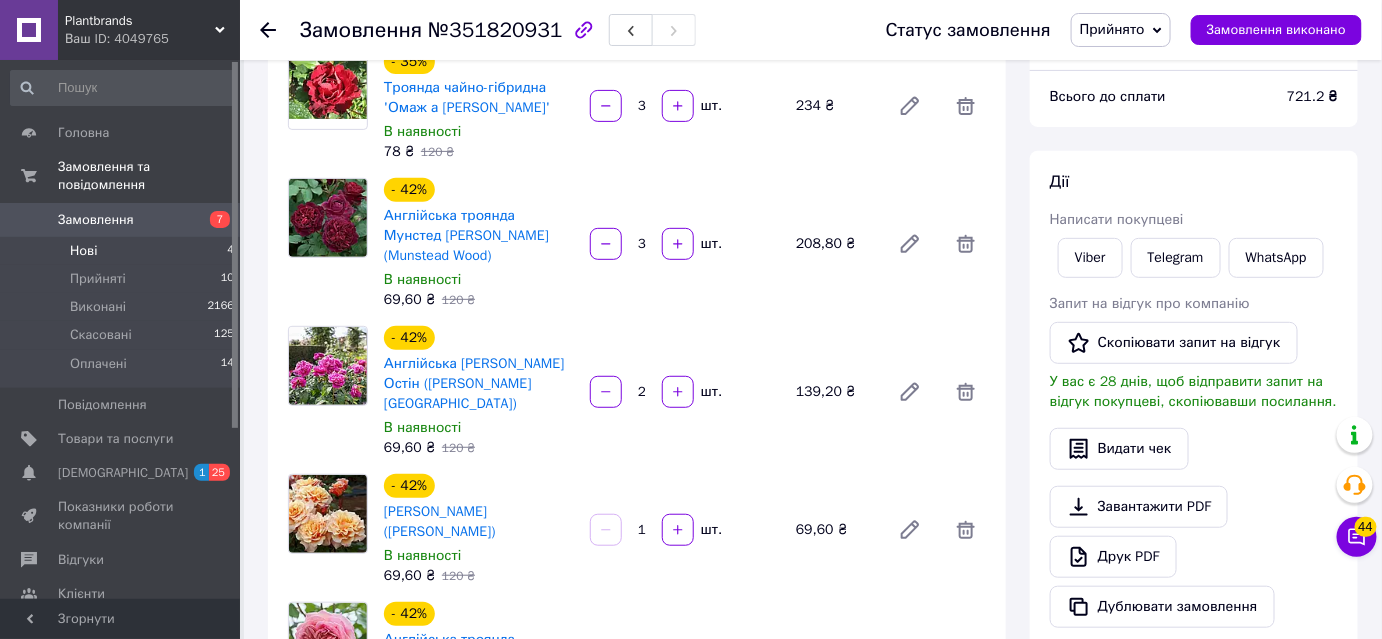 click on "Нові 4" at bounding box center [123, 251] 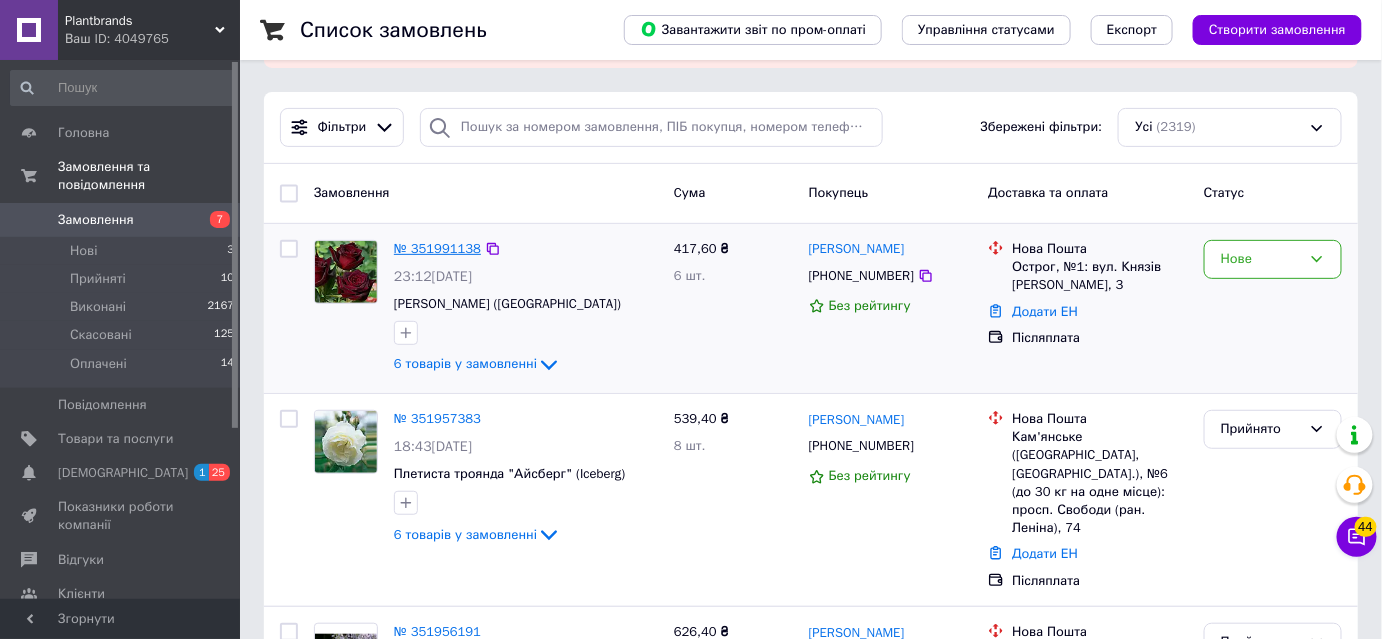 scroll, scrollTop: 0, scrollLeft: 0, axis: both 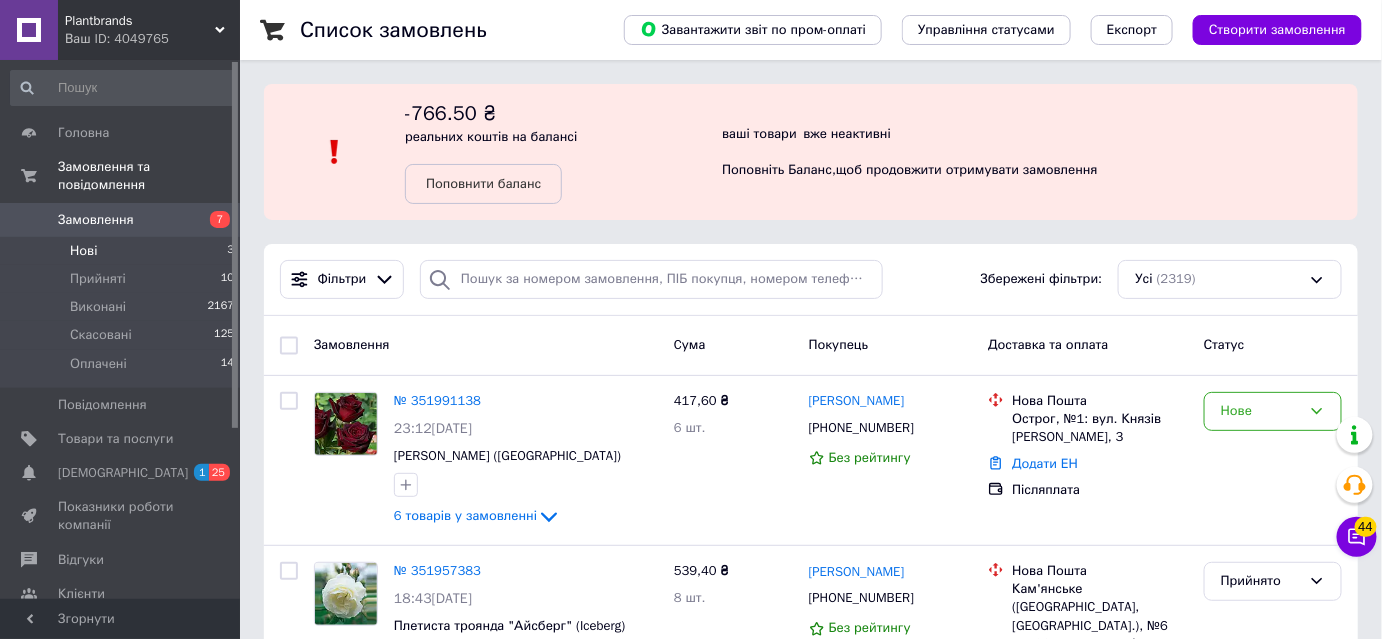 click on "Нові 3" at bounding box center [123, 251] 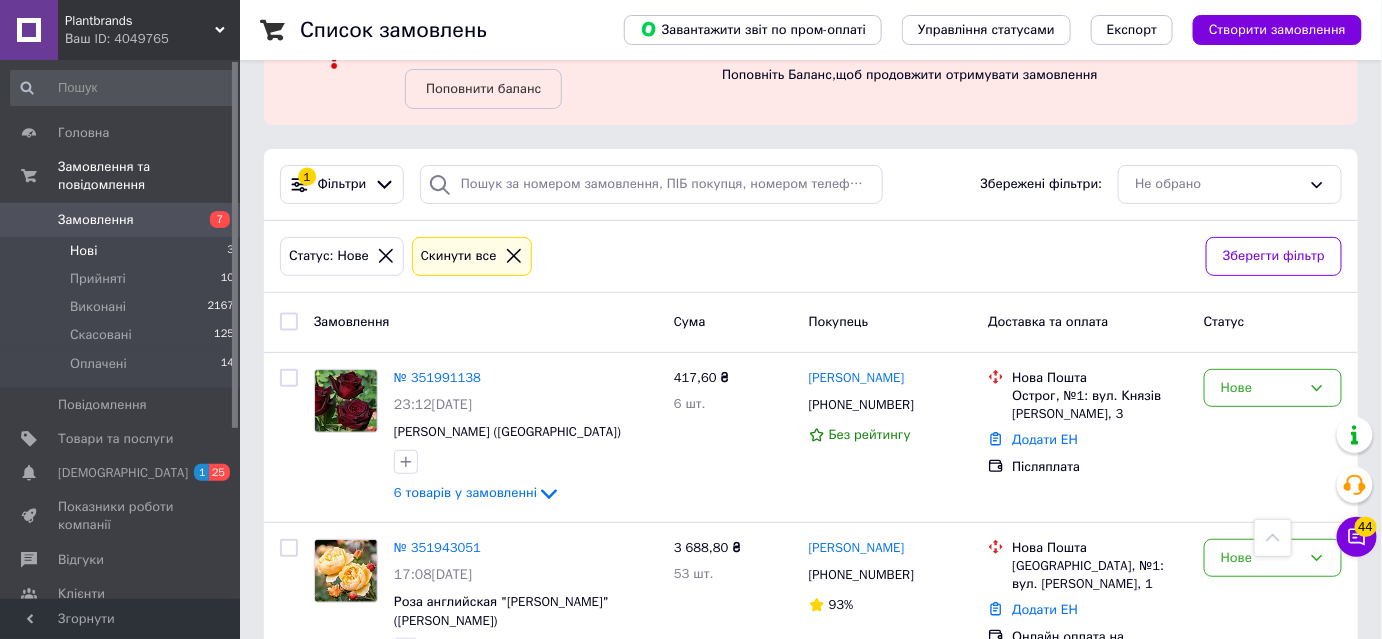 scroll, scrollTop: 0, scrollLeft: 0, axis: both 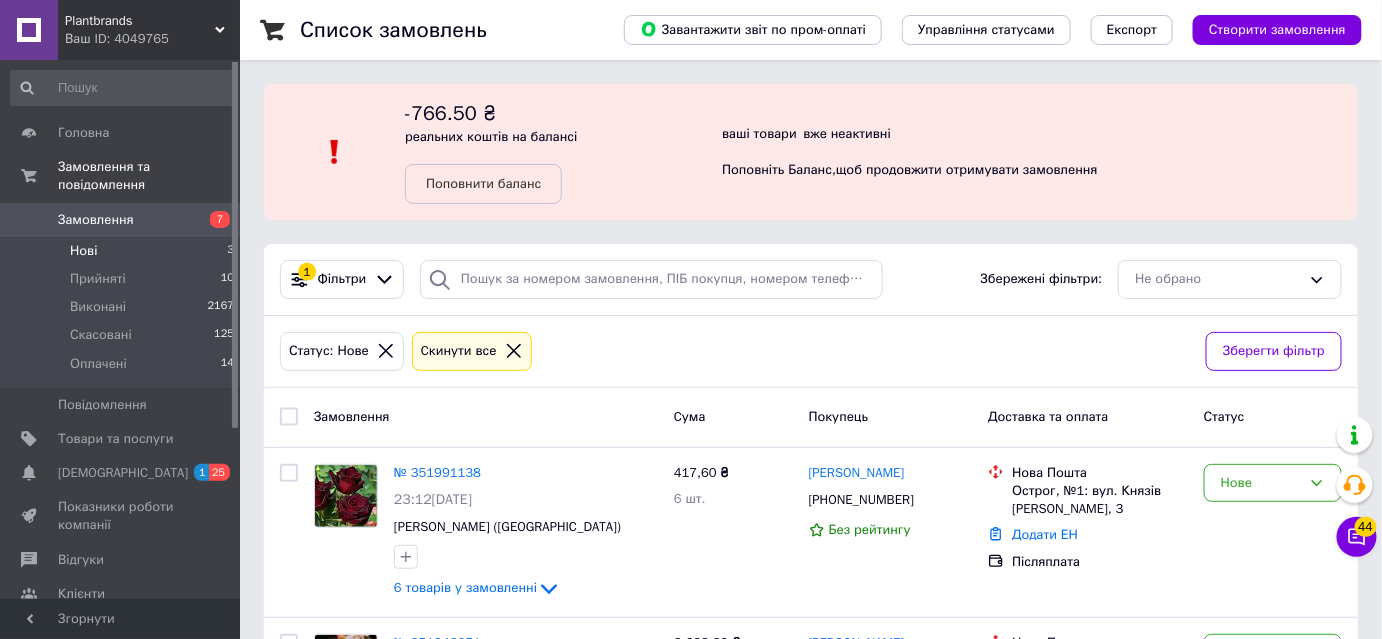 click 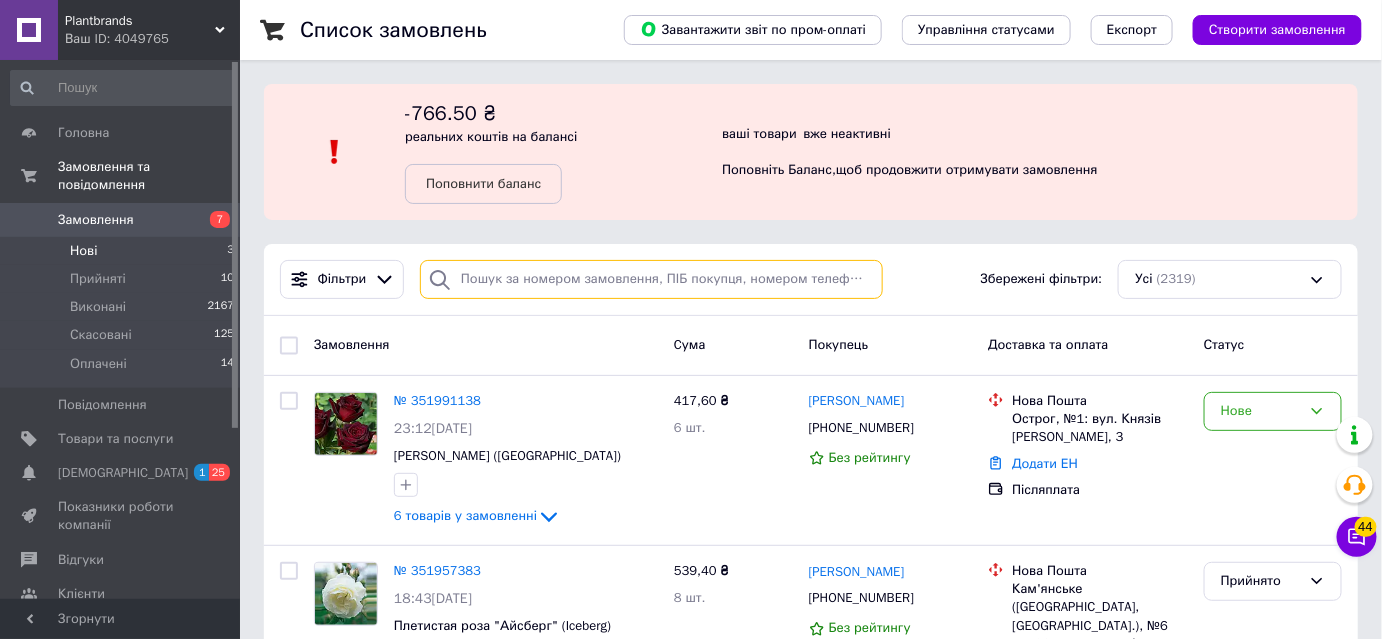 click at bounding box center [651, 279] 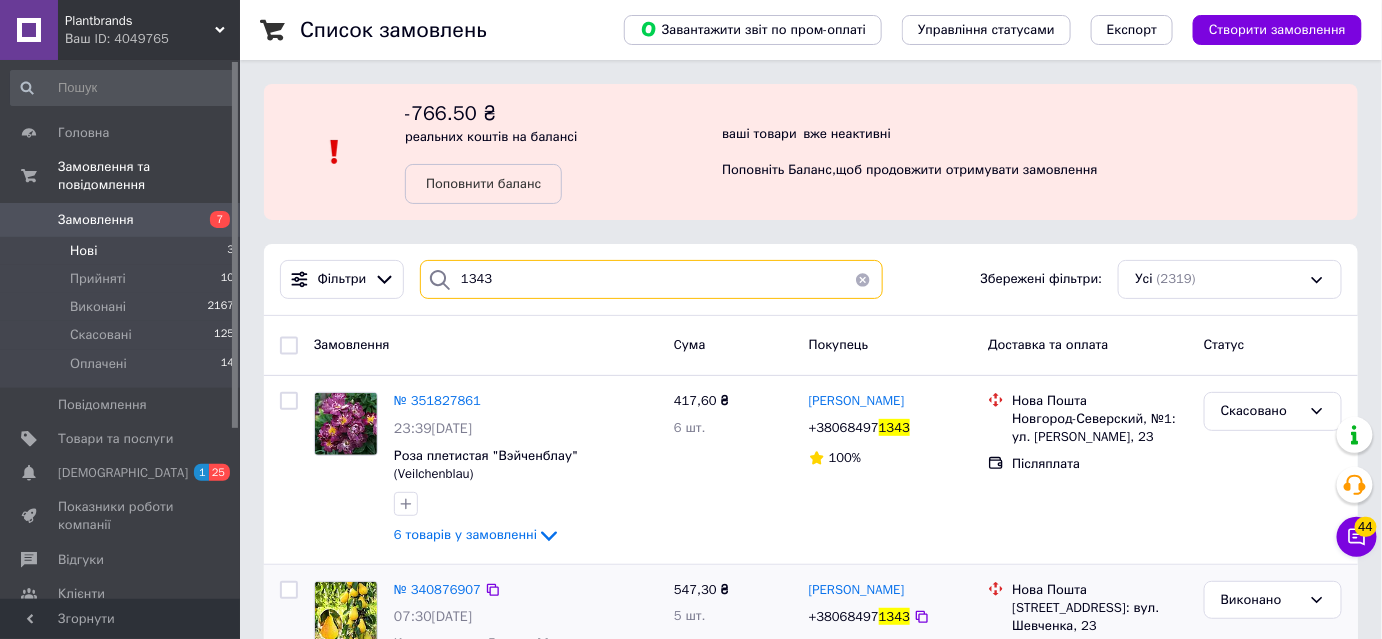 scroll, scrollTop: 98, scrollLeft: 0, axis: vertical 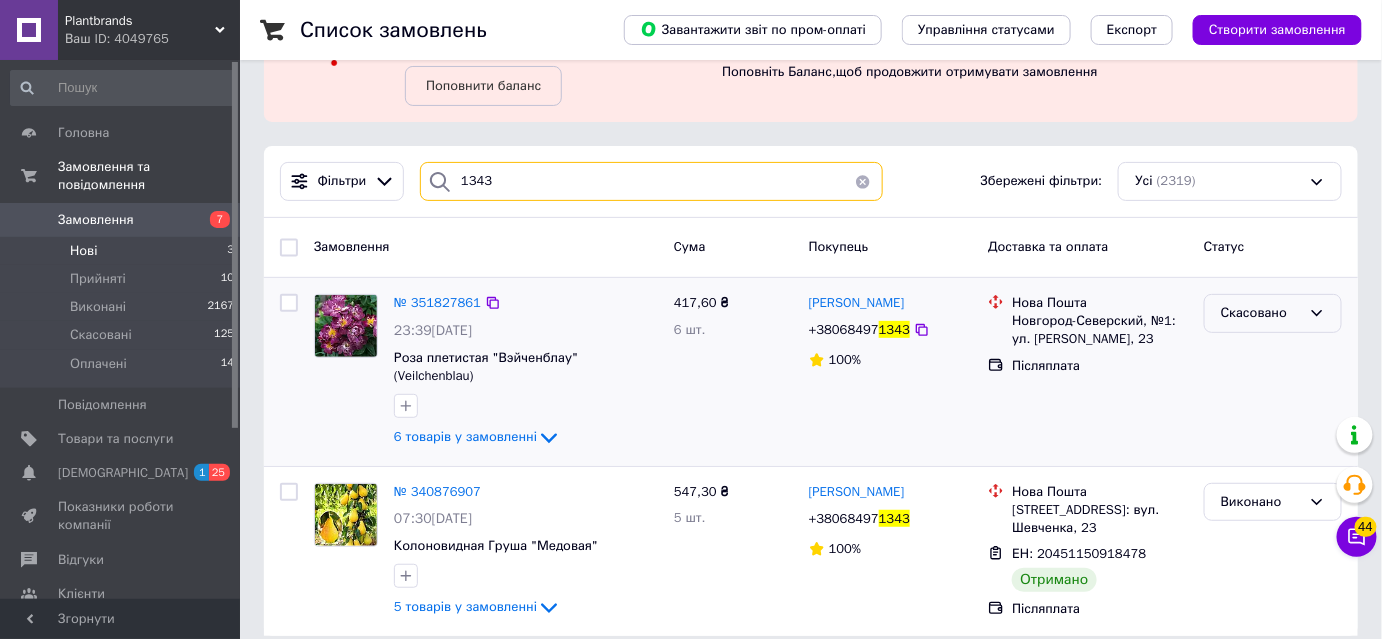 type on "1343" 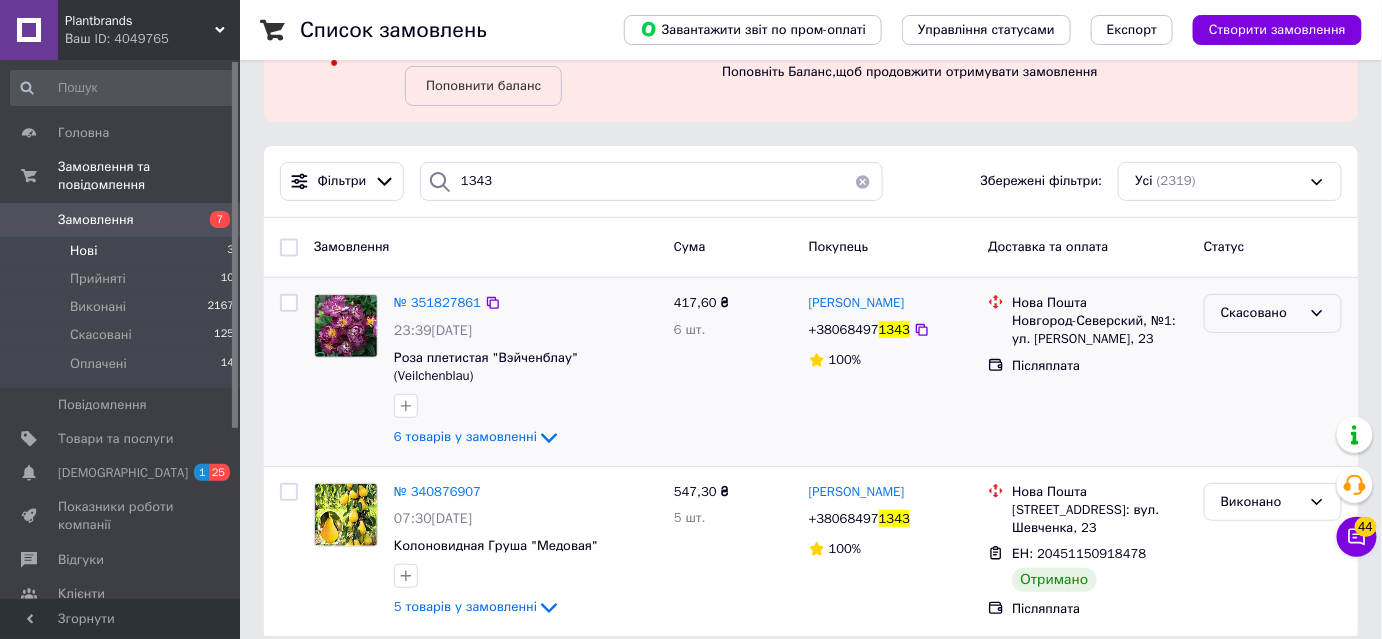 click on "Скасовано" at bounding box center (1261, 313) 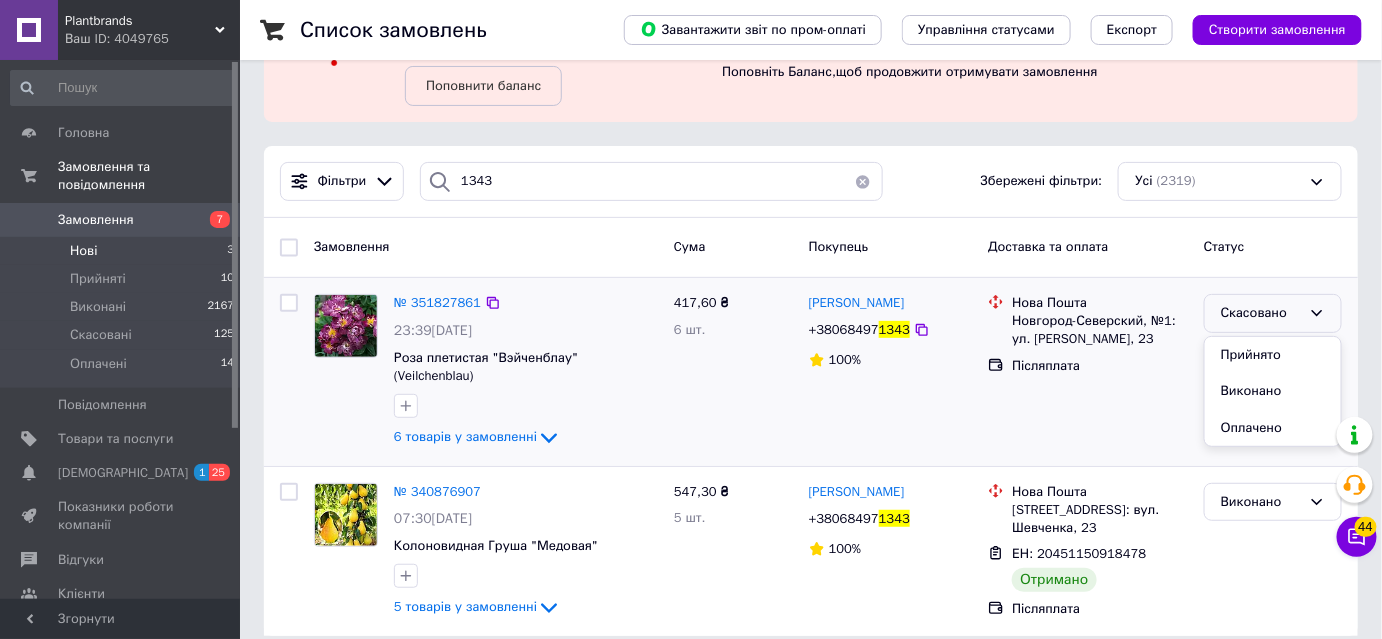 click on "Прийнято" at bounding box center (1273, 355) 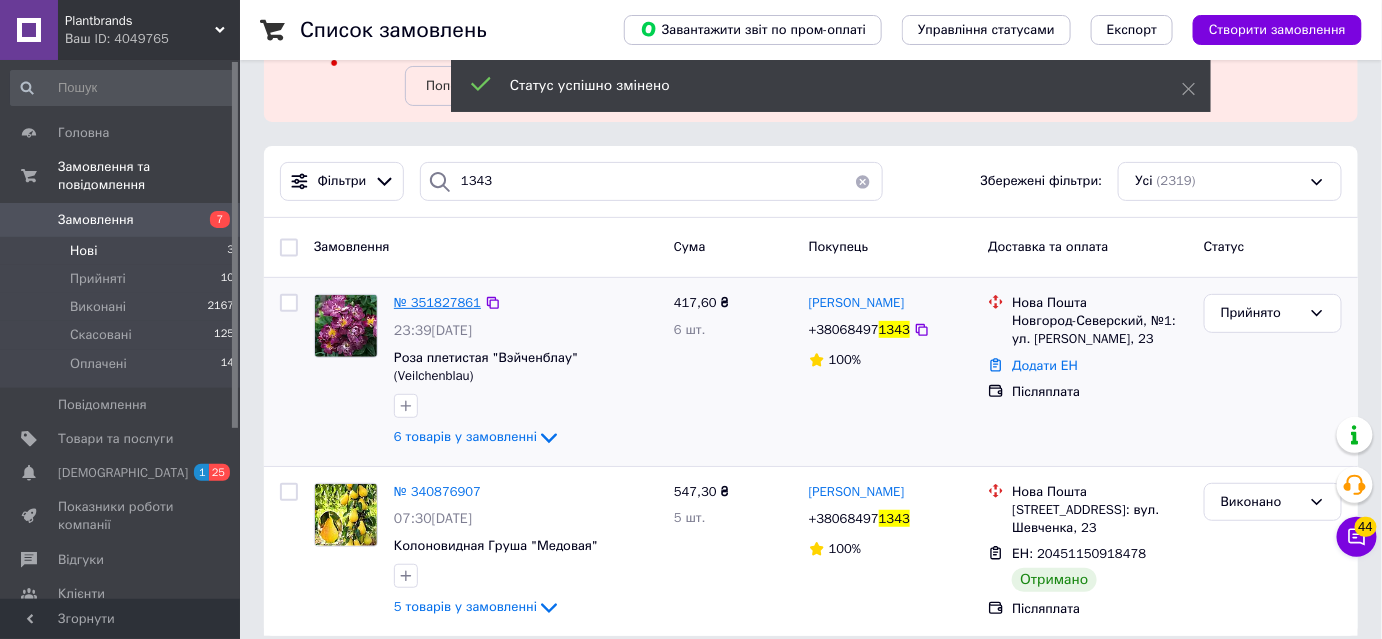 click on "№ 351827861" at bounding box center [437, 302] 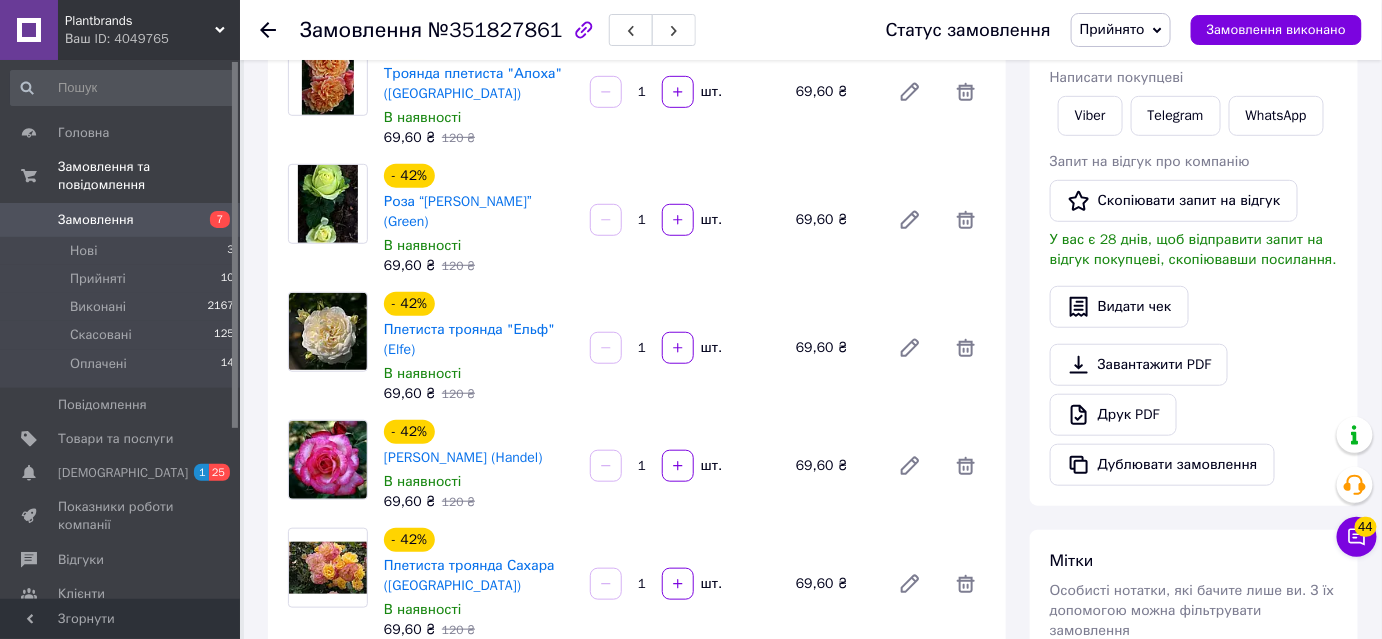 scroll, scrollTop: 454, scrollLeft: 0, axis: vertical 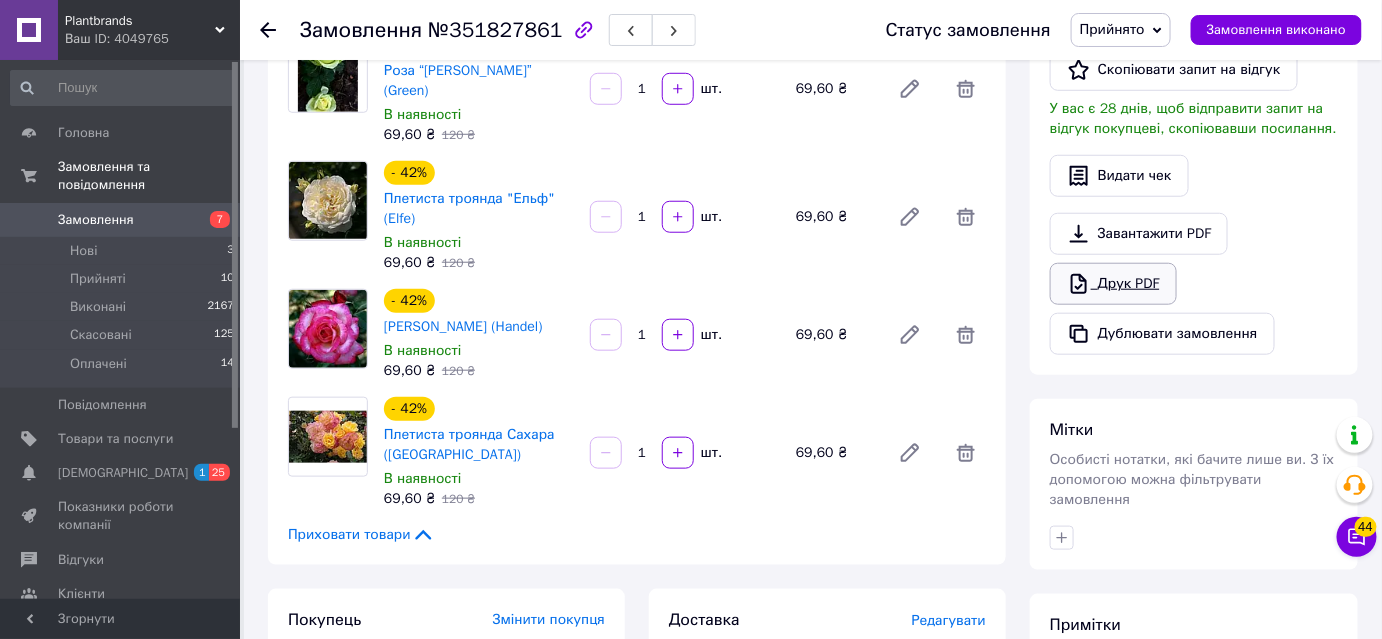 click on "Друк PDF" at bounding box center (1113, 284) 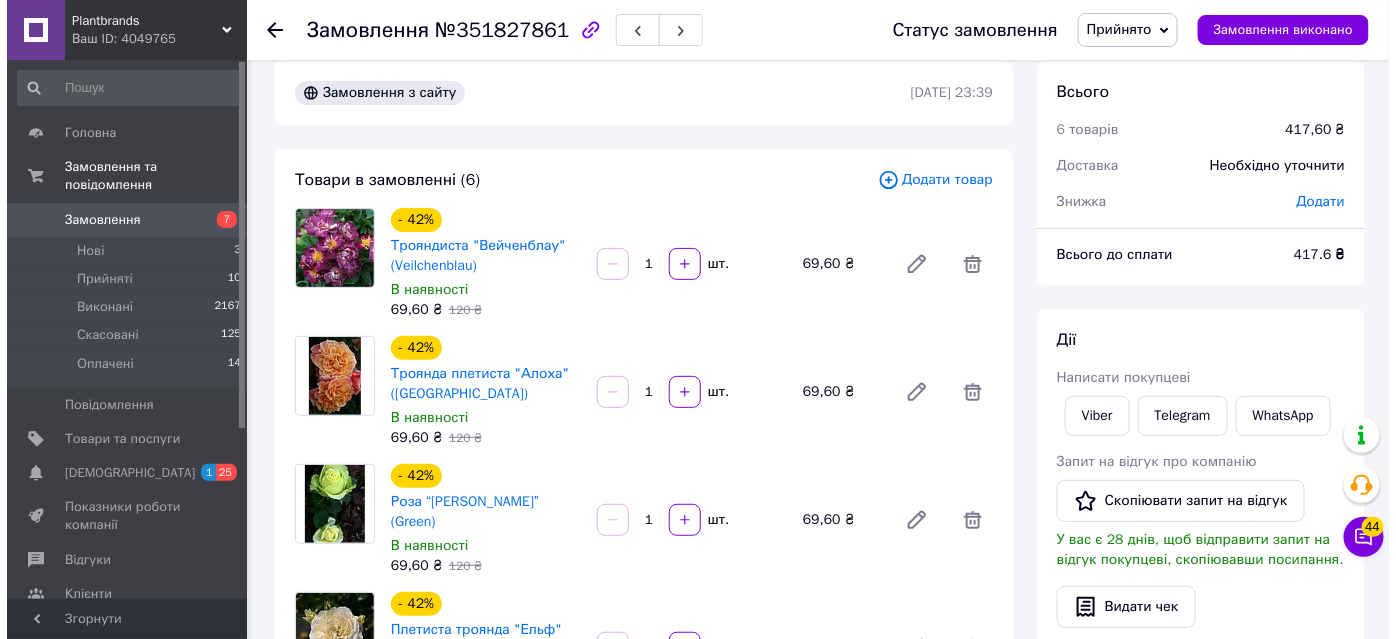 scroll, scrollTop: 0, scrollLeft: 0, axis: both 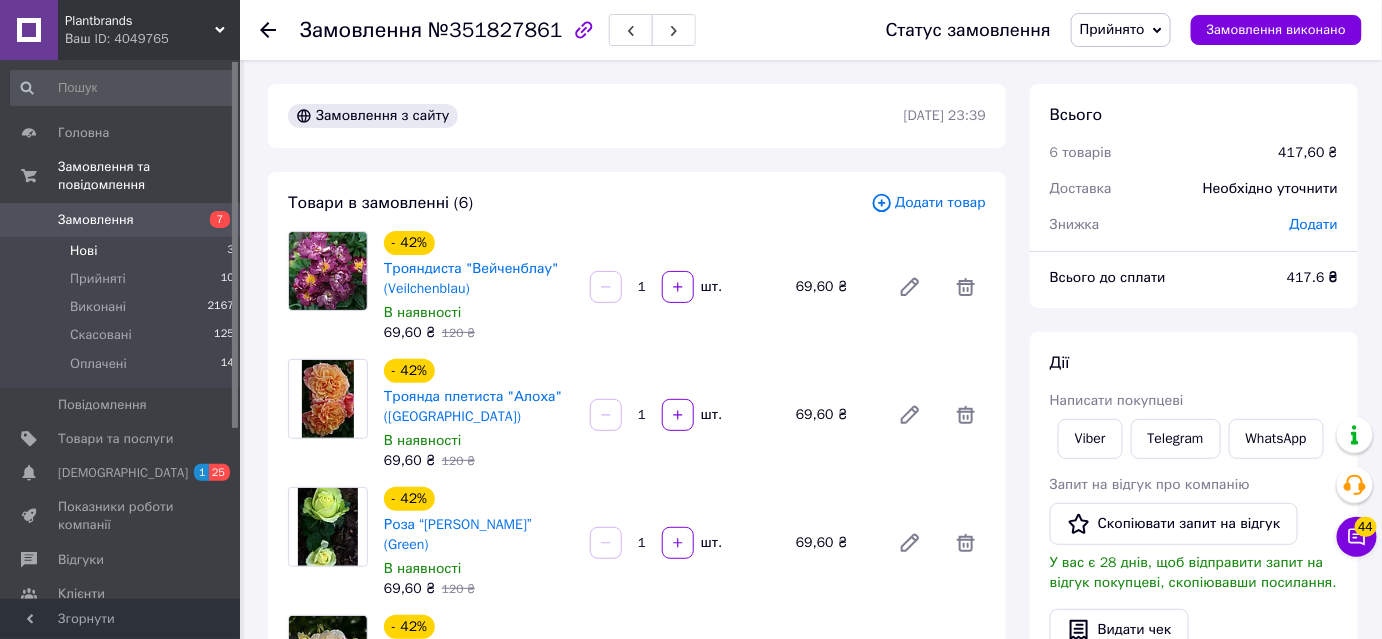 click on "Нові 3" at bounding box center (123, 251) 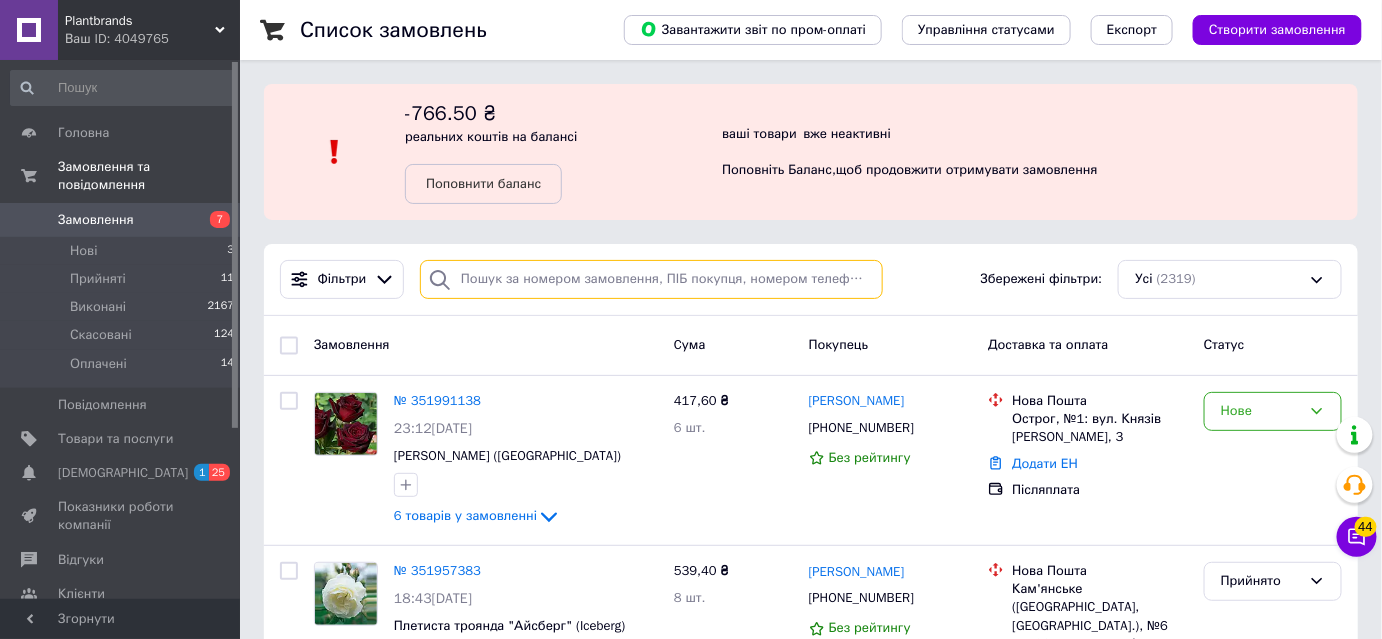 click at bounding box center (651, 279) 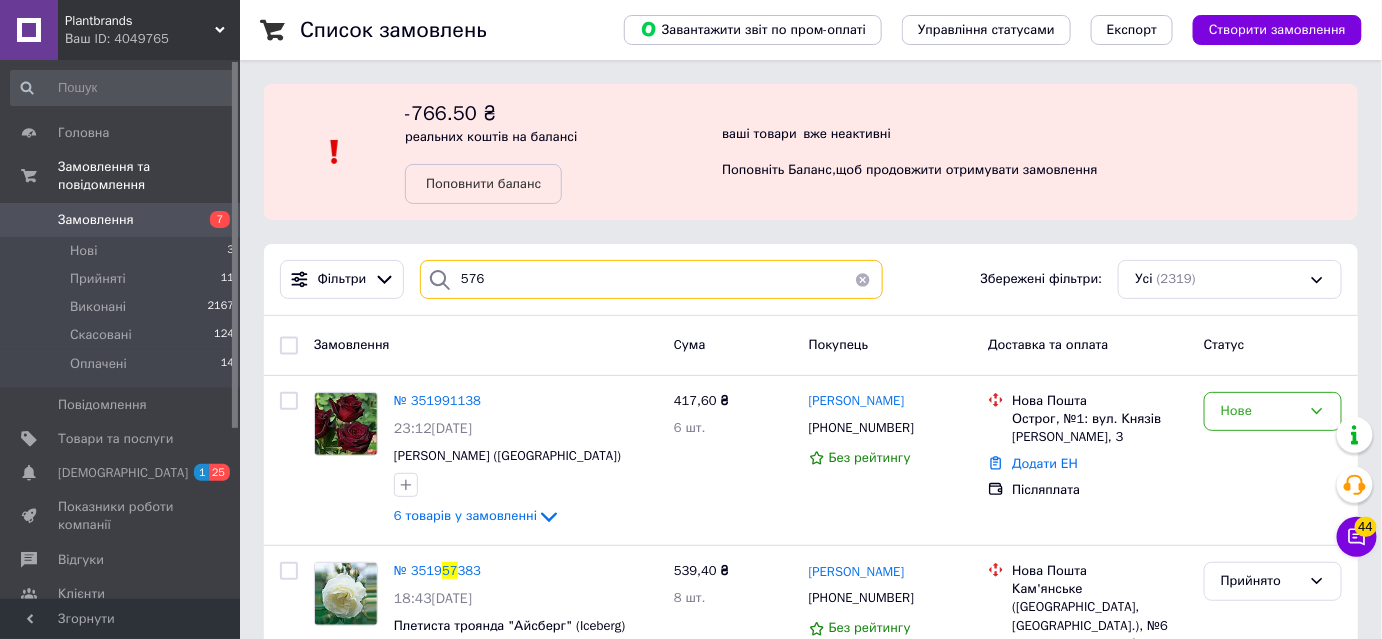 type on "5767" 